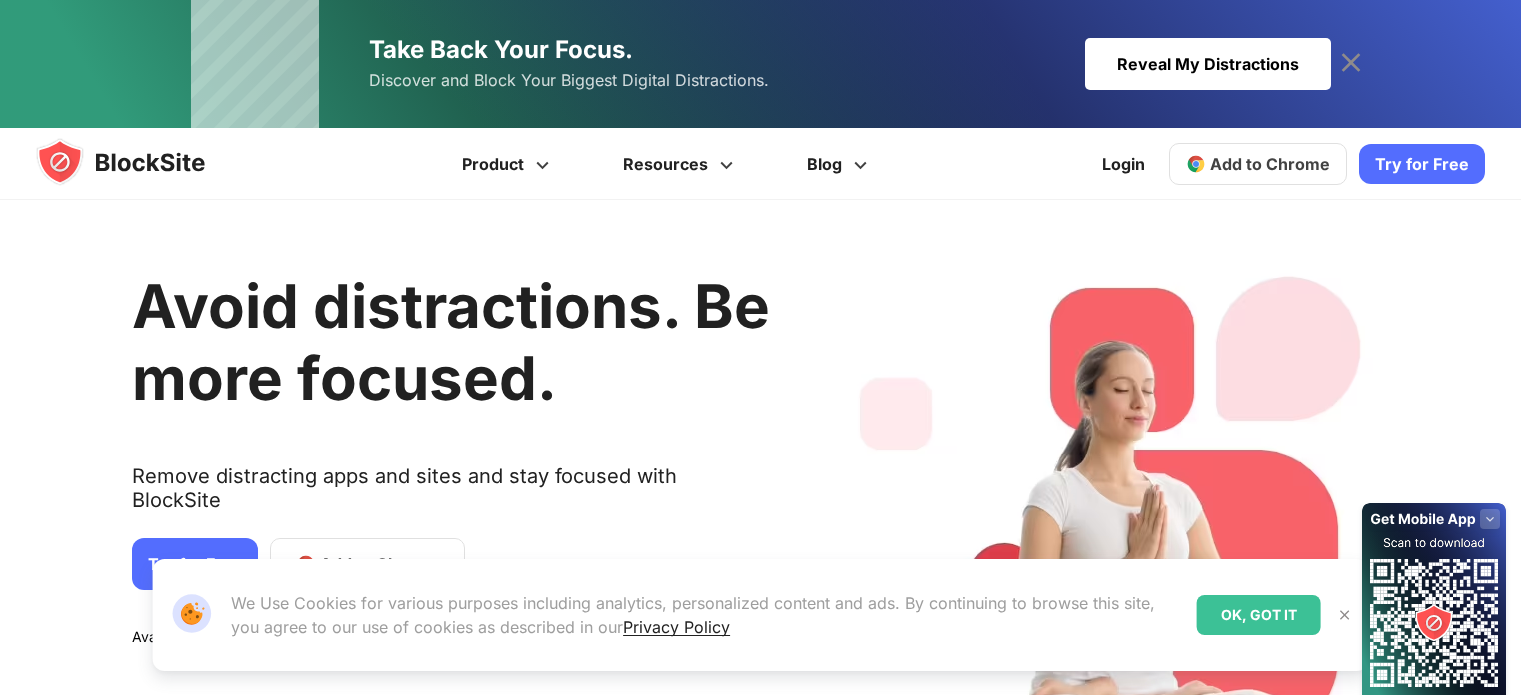 scroll, scrollTop: 0, scrollLeft: 0, axis: both 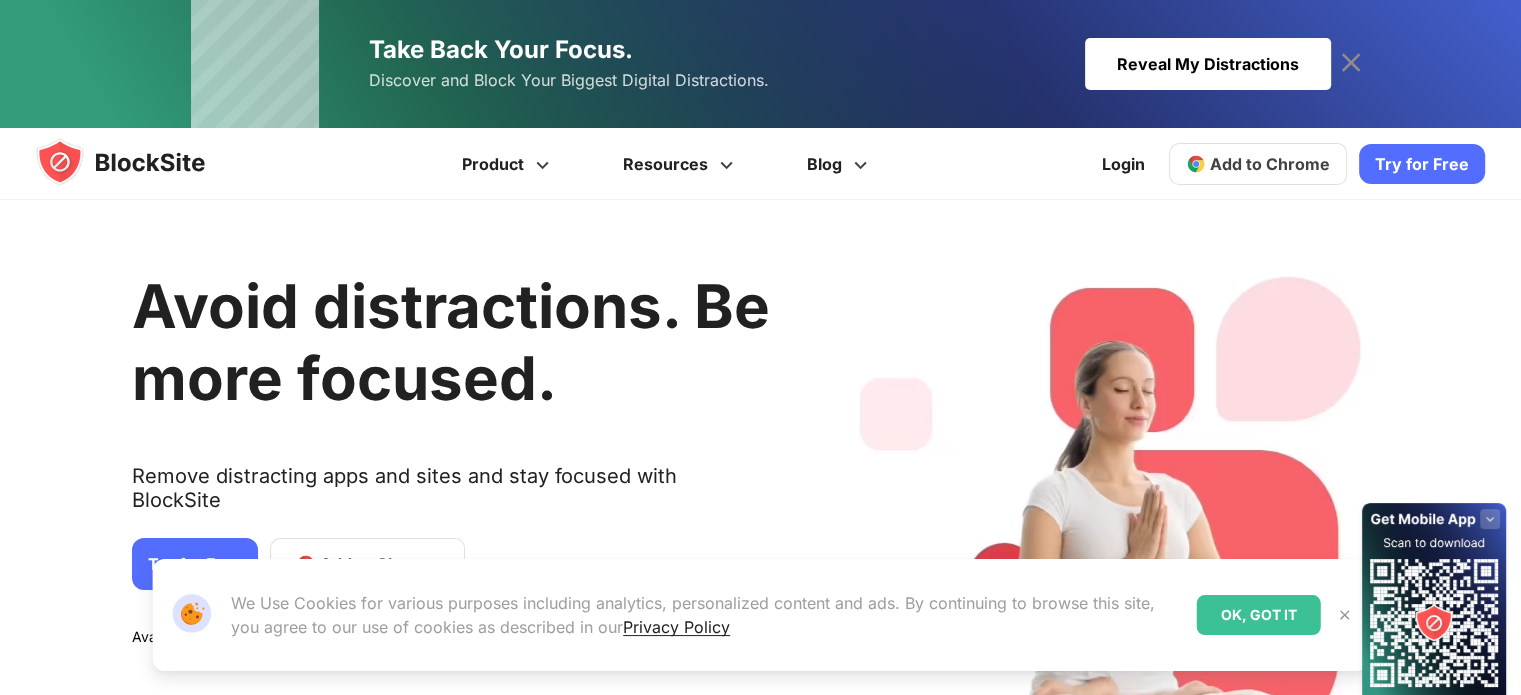 click on "Try for Free" at bounding box center [1422, 164] 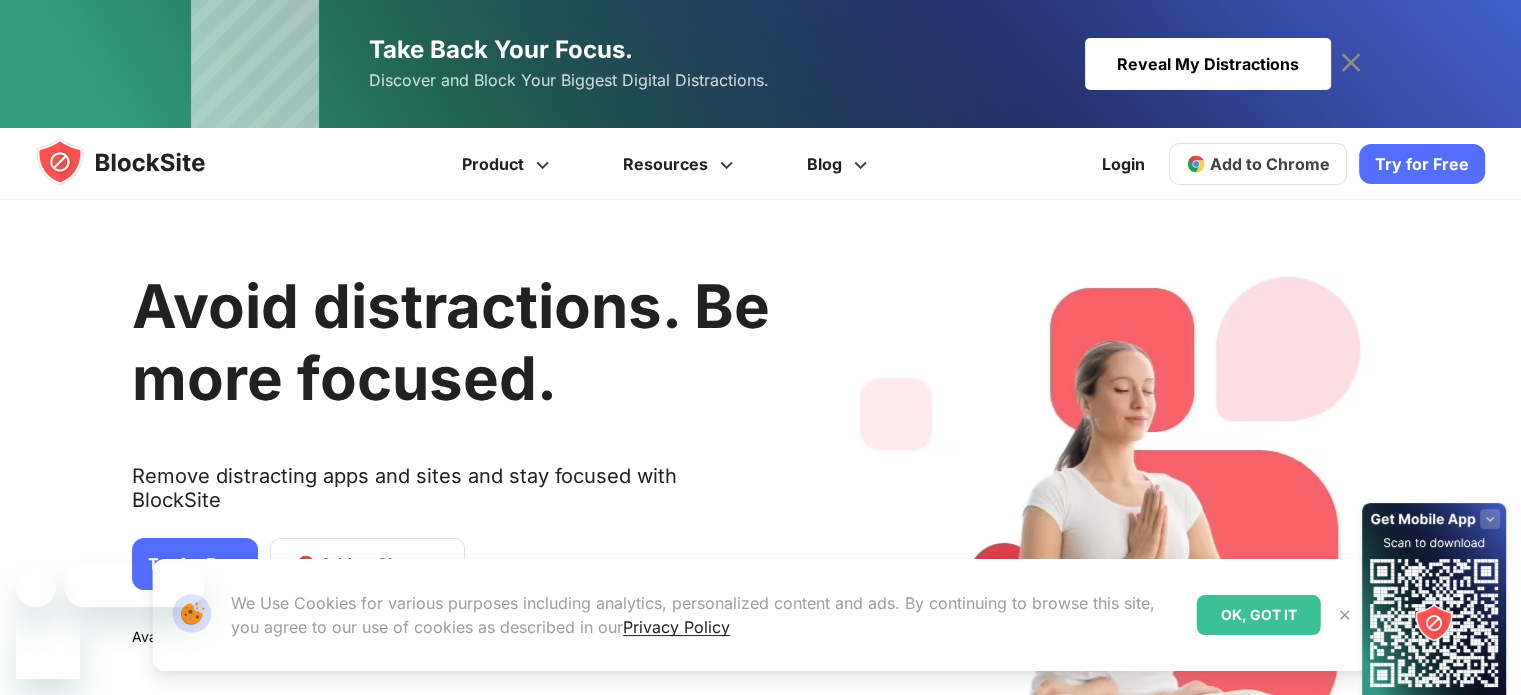 scroll, scrollTop: 0, scrollLeft: 0, axis: both 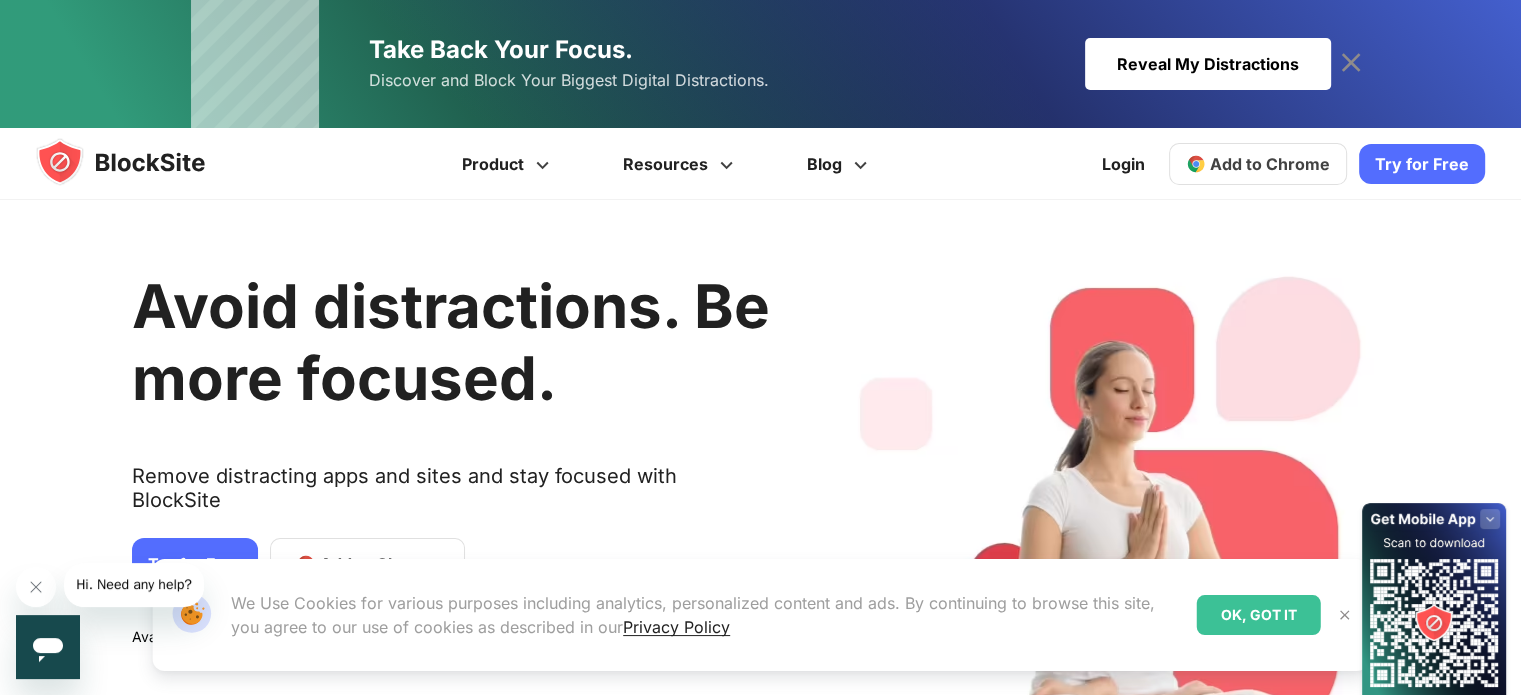 click on "Add to Chrome" at bounding box center [1258, 164] 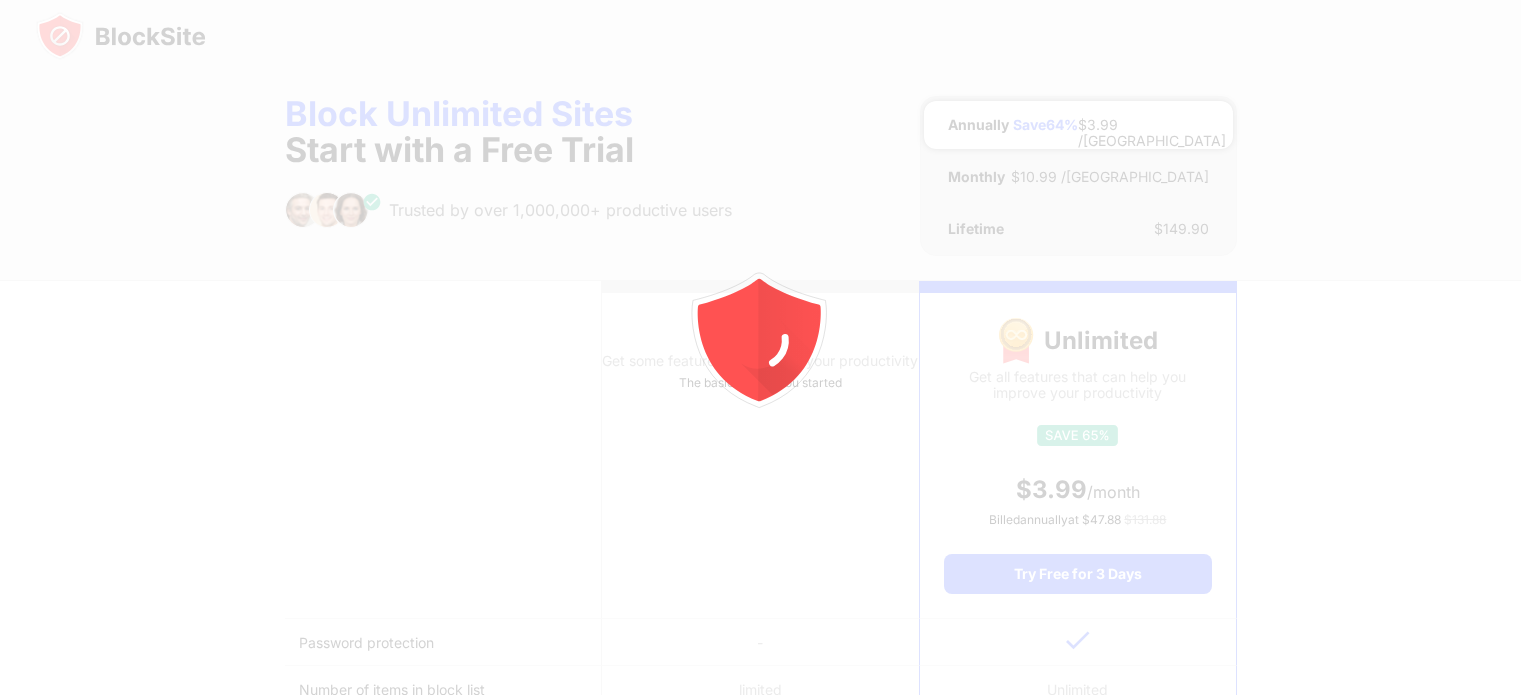 scroll, scrollTop: 0, scrollLeft: 0, axis: both 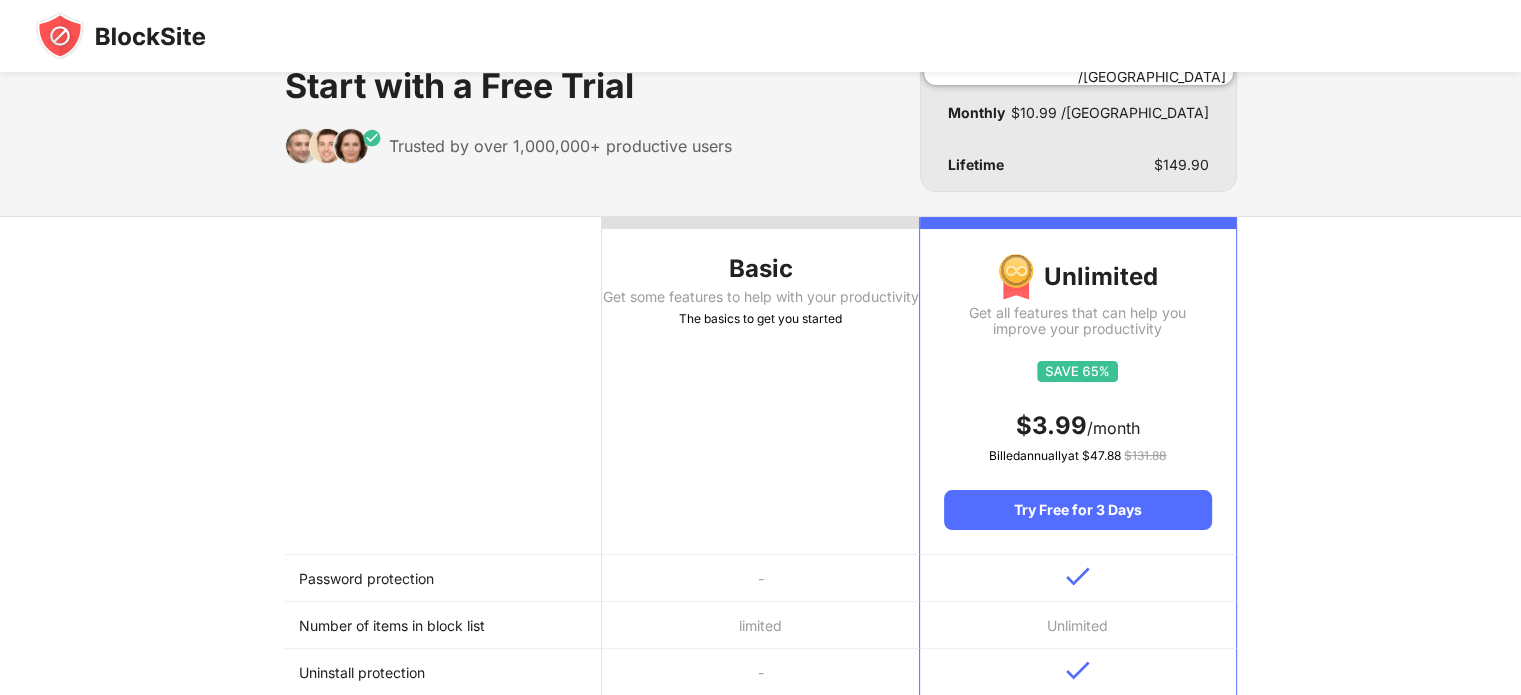click on "Get some features to help with your productivity" at bounding box center [760, 297] 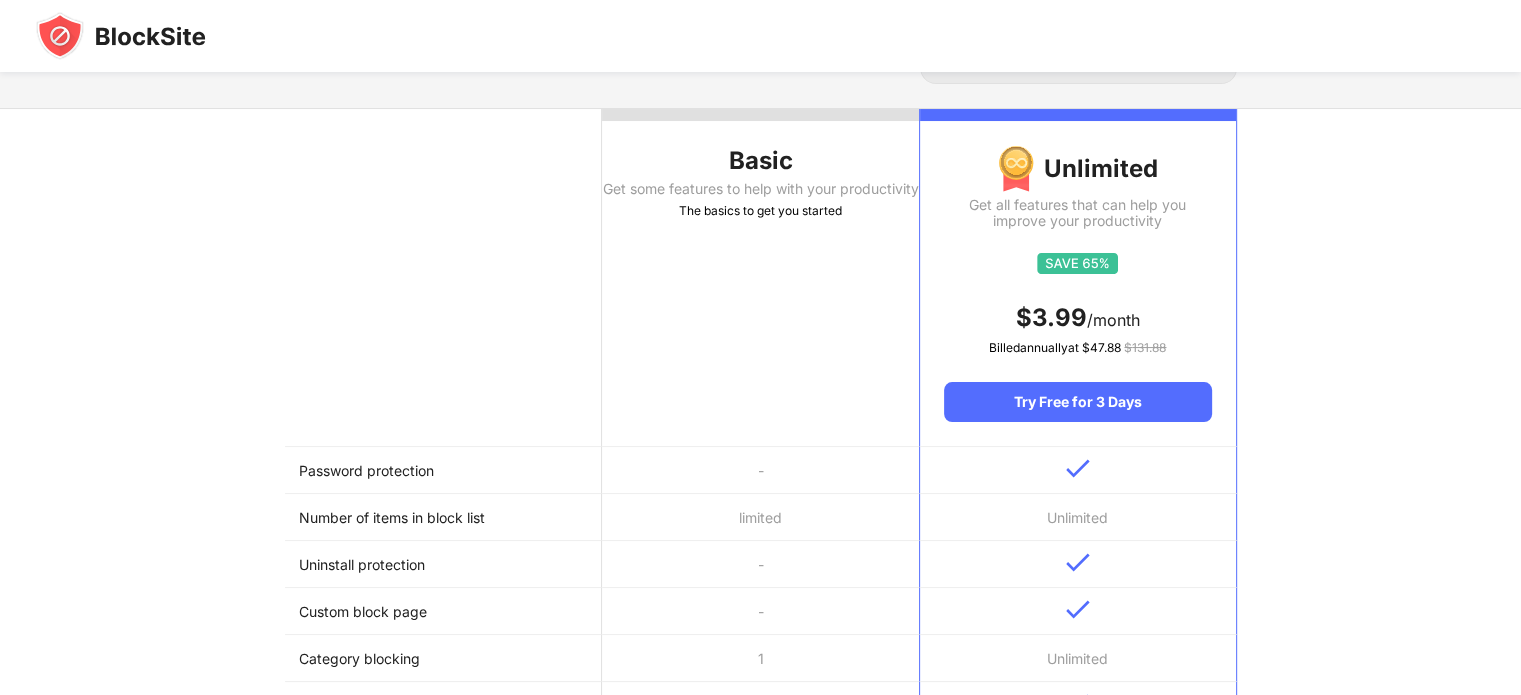 scroll, scrollTop: 0, scrollLeft: 0, axis: both 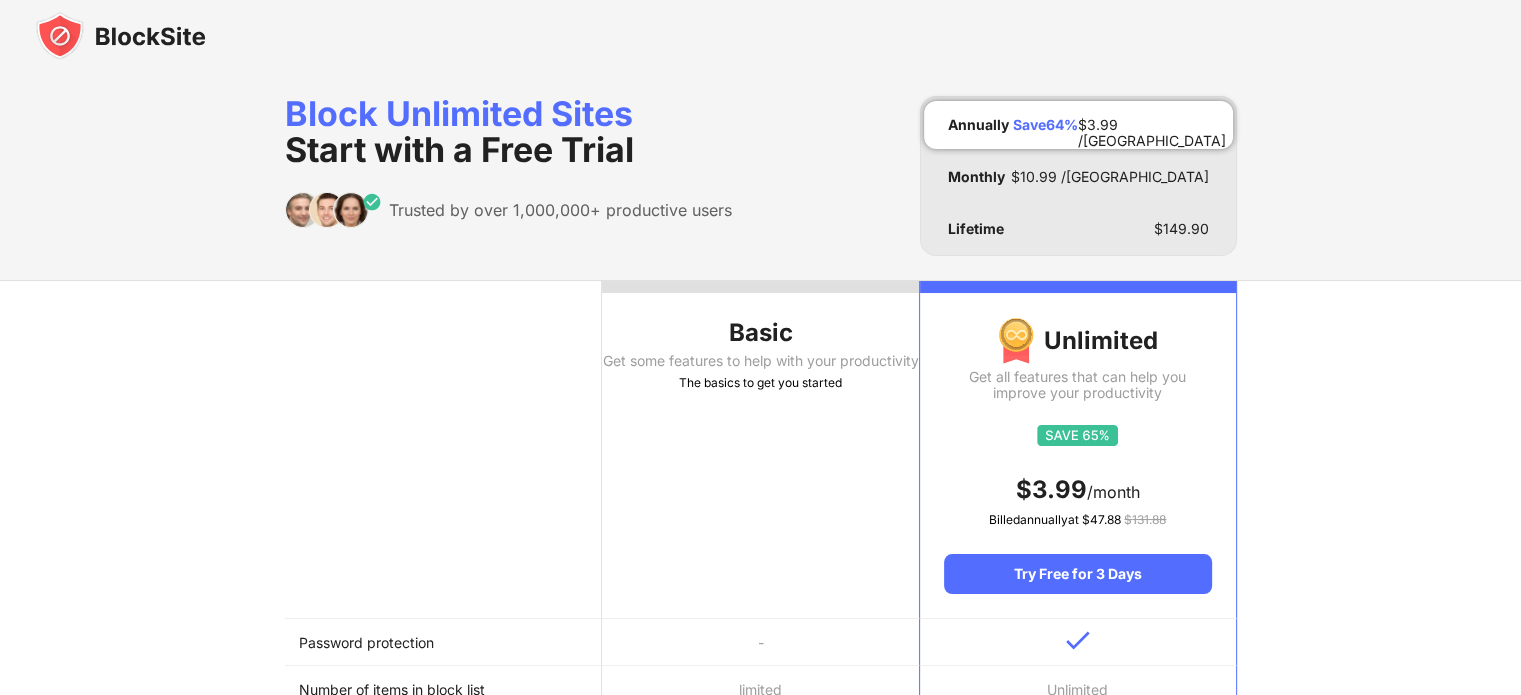 click on "Basic" at bounding box center (760, 333) 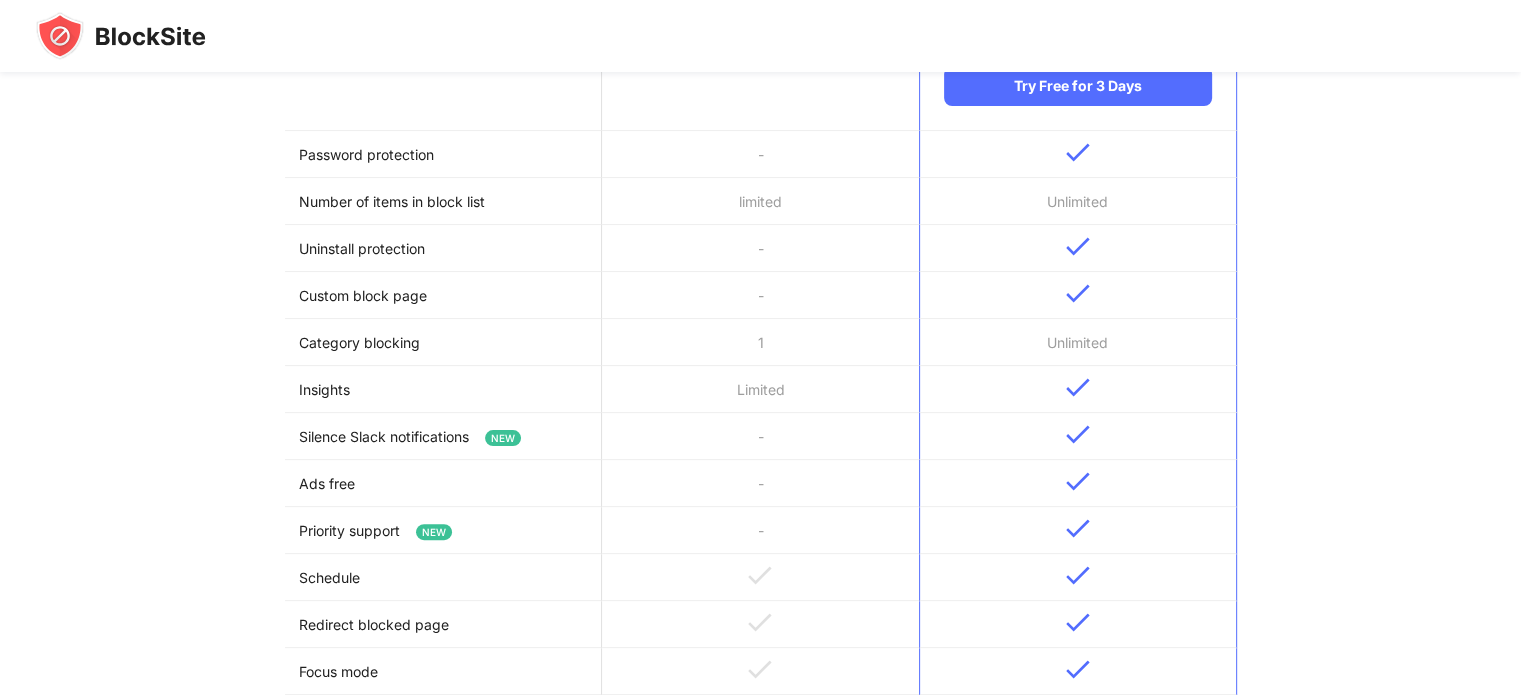 click on "-" at bounding box center (760, 436) 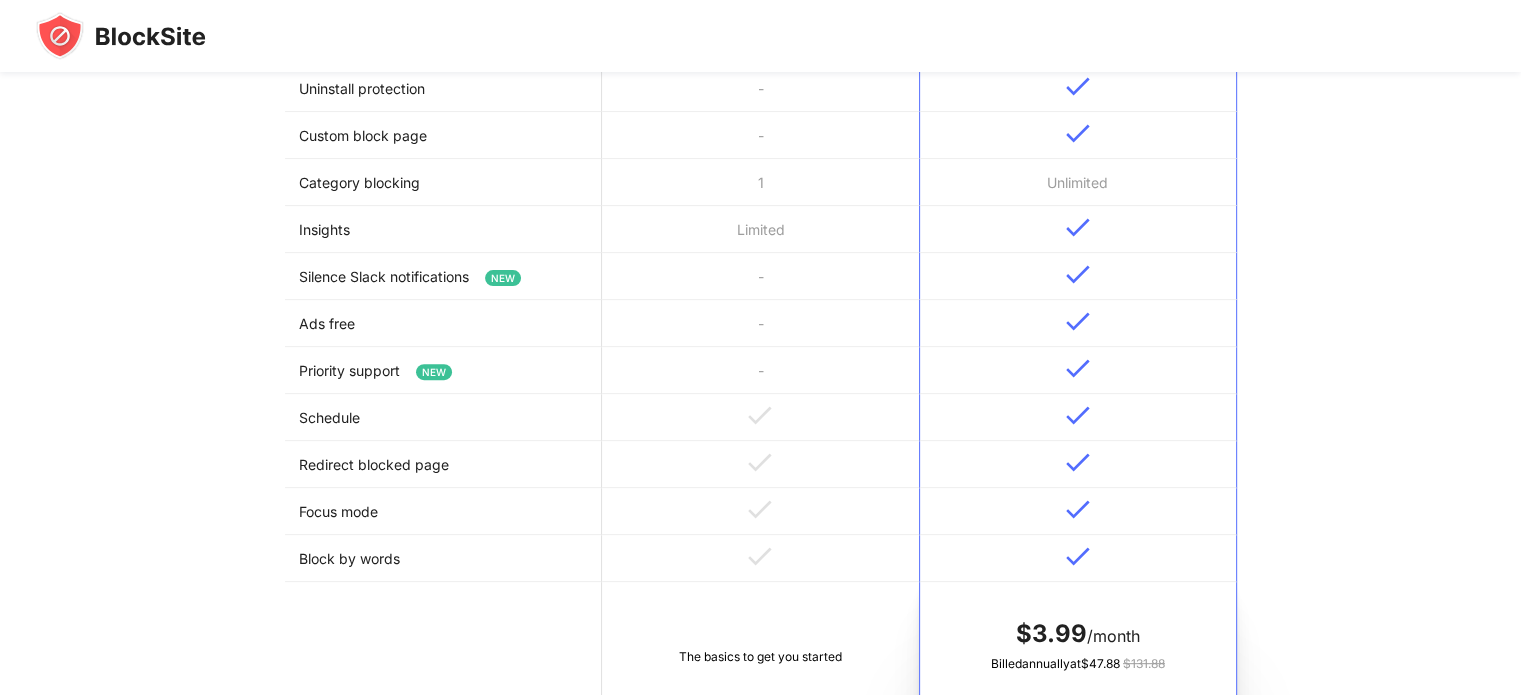 click at bounding box center [760, 417] 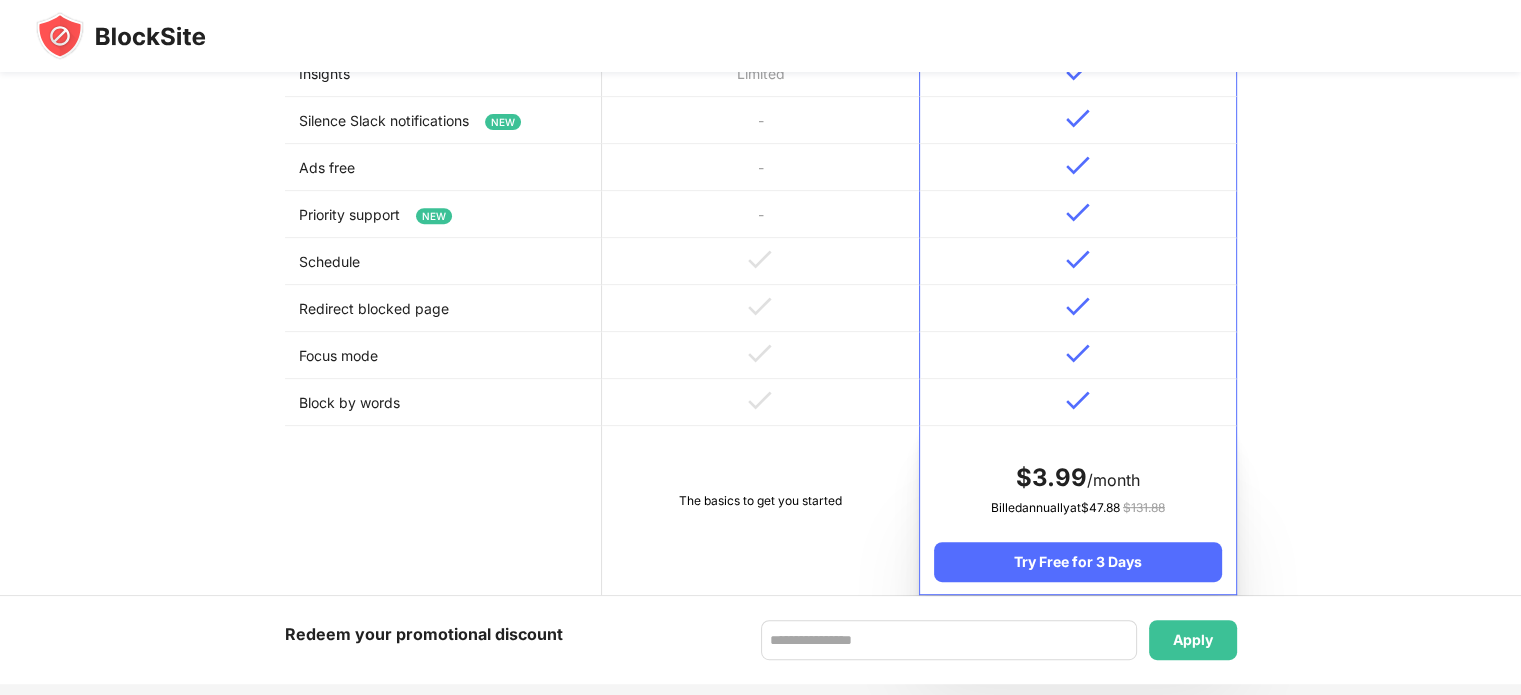 scroll, scrollTop: 798, scrollLeft: 0, axis: vertical 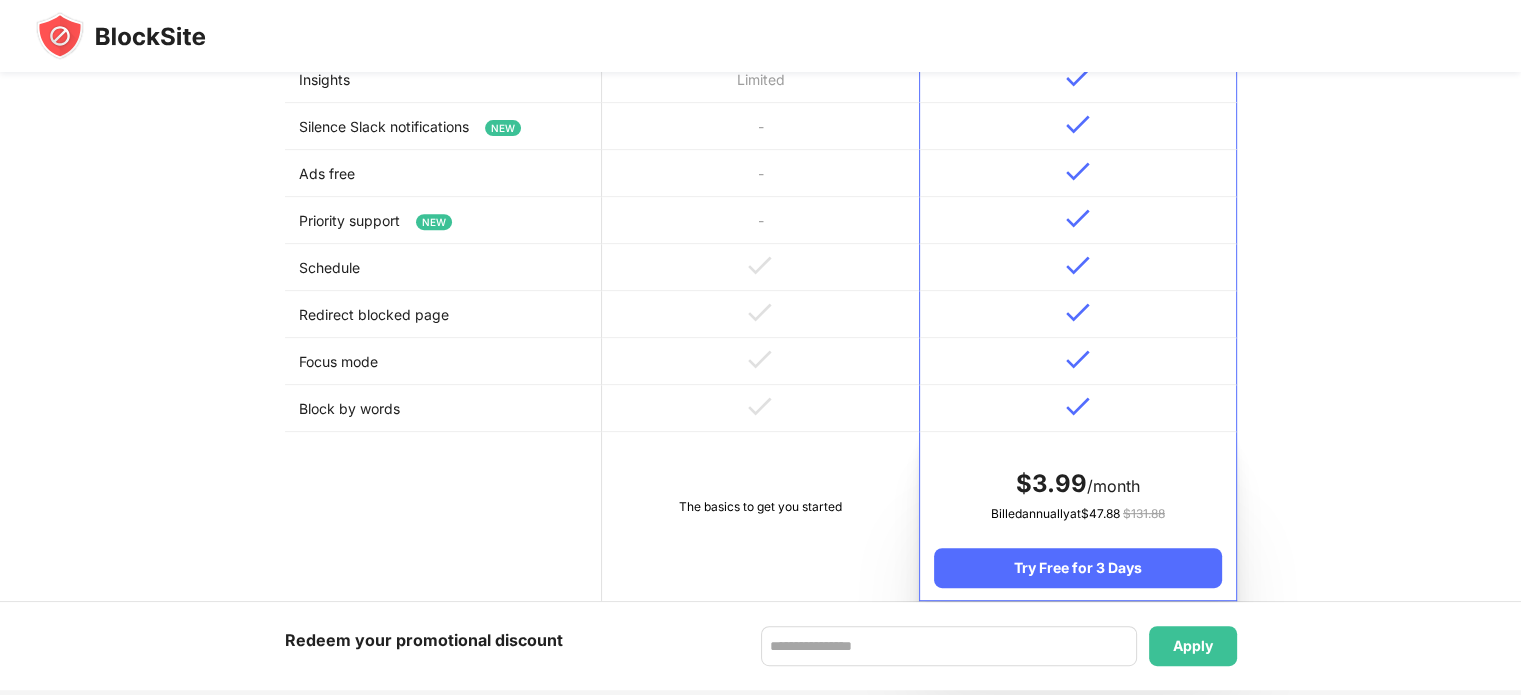 click on "The basics to get you started" at bounding box center [760, 516] 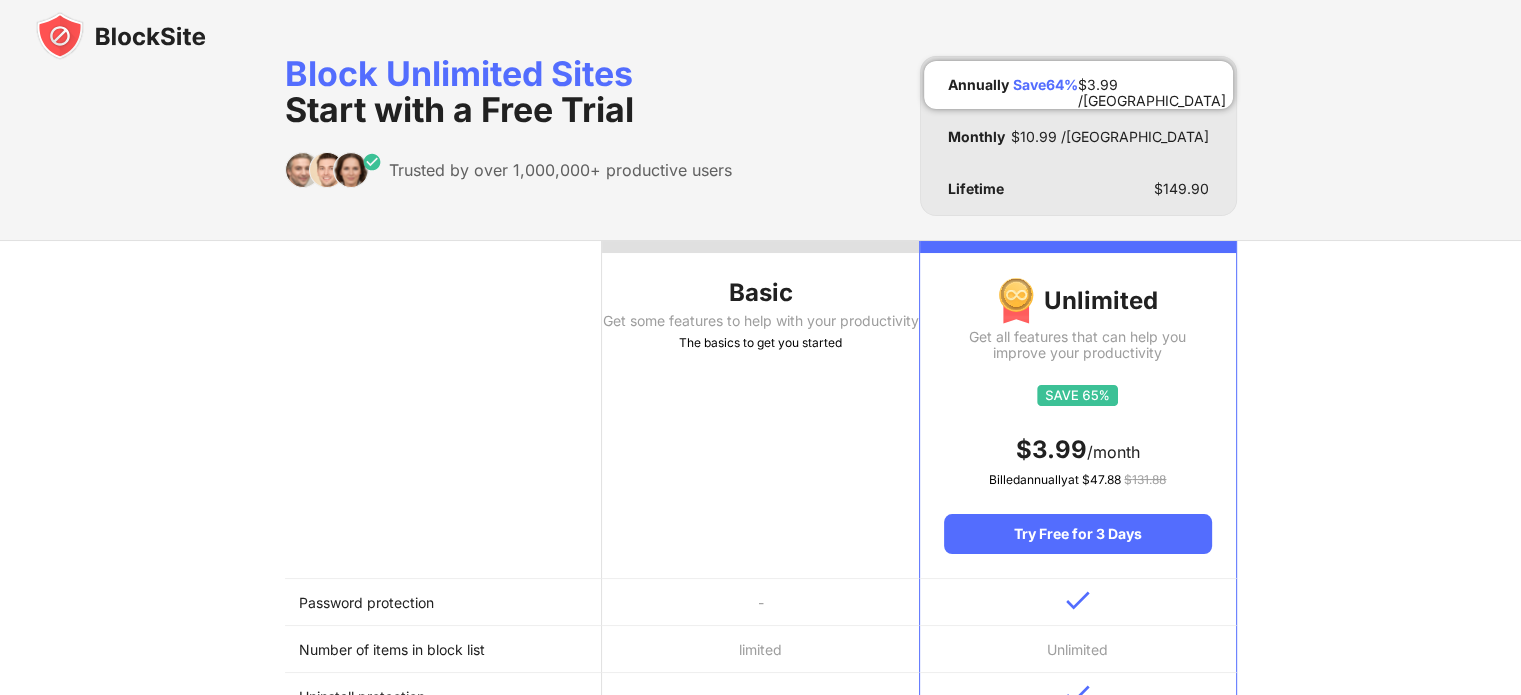 scroll, scrollTop: 0, scrollLeft: 0, axis: both 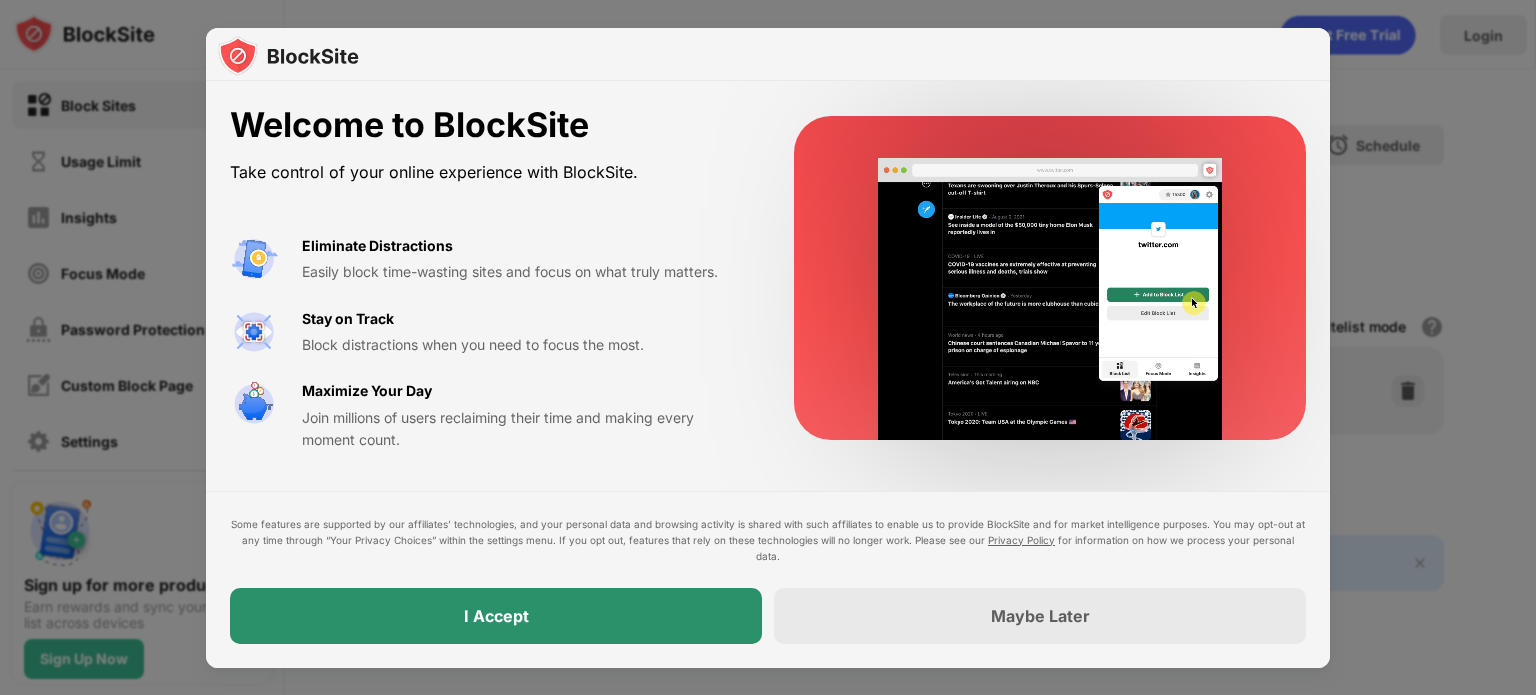 click on "I Accept" at bounding box center (496, 616) 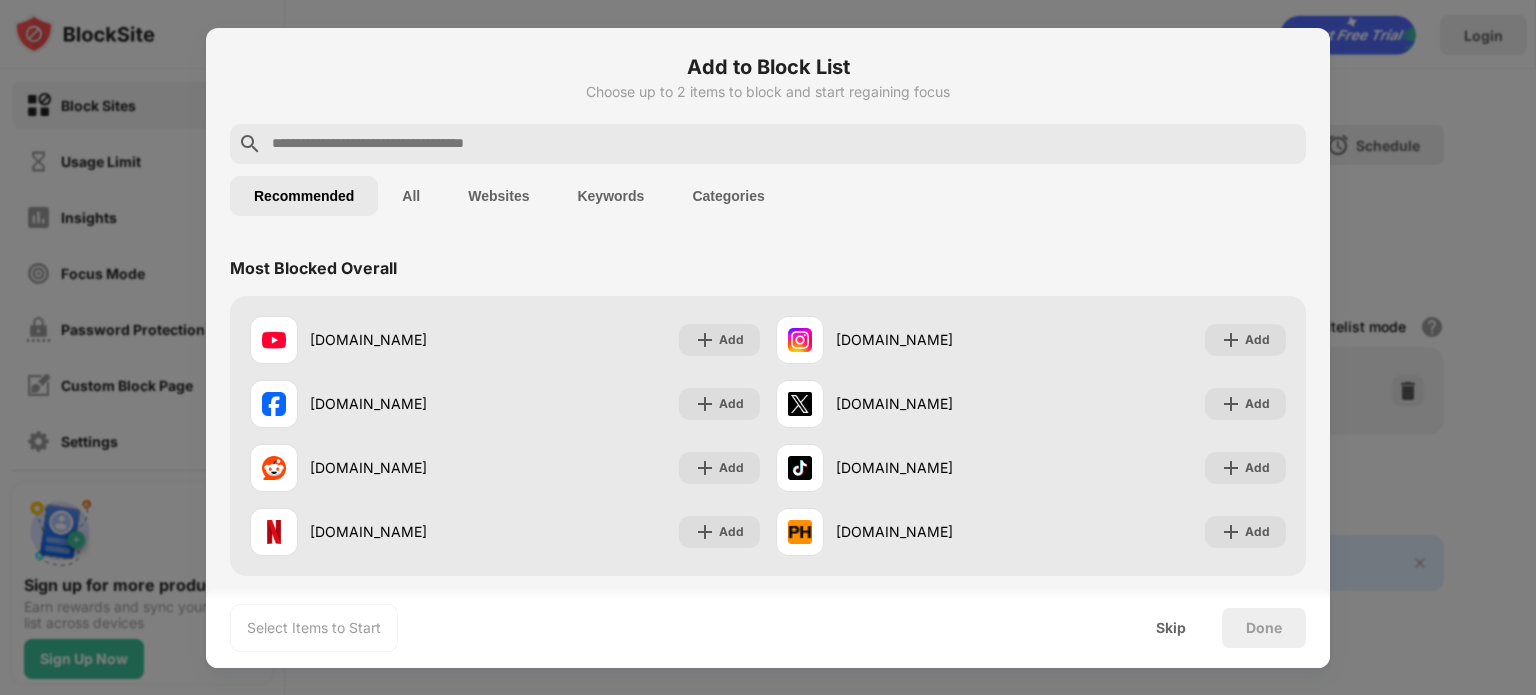 click at bounding box center [784, 144] 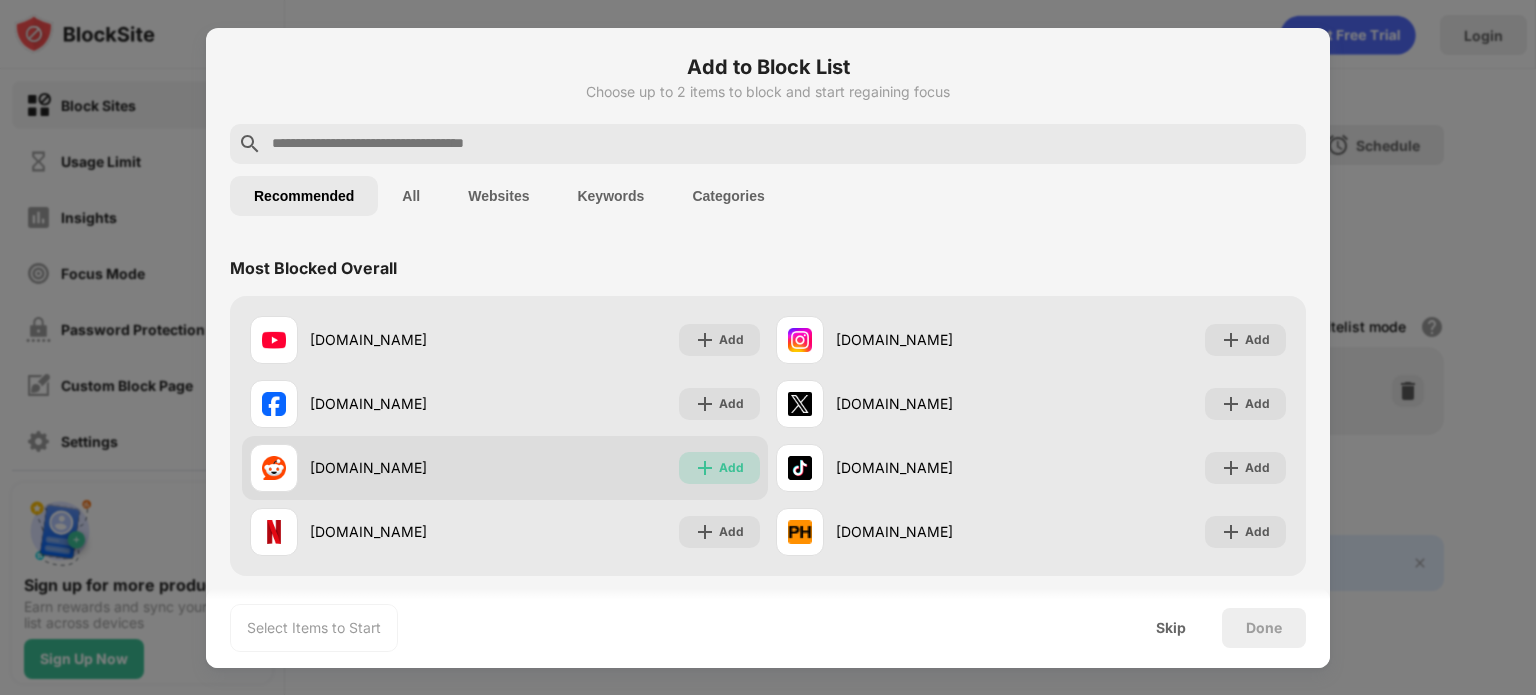 click on "Add" at bounding box center (731, 468) 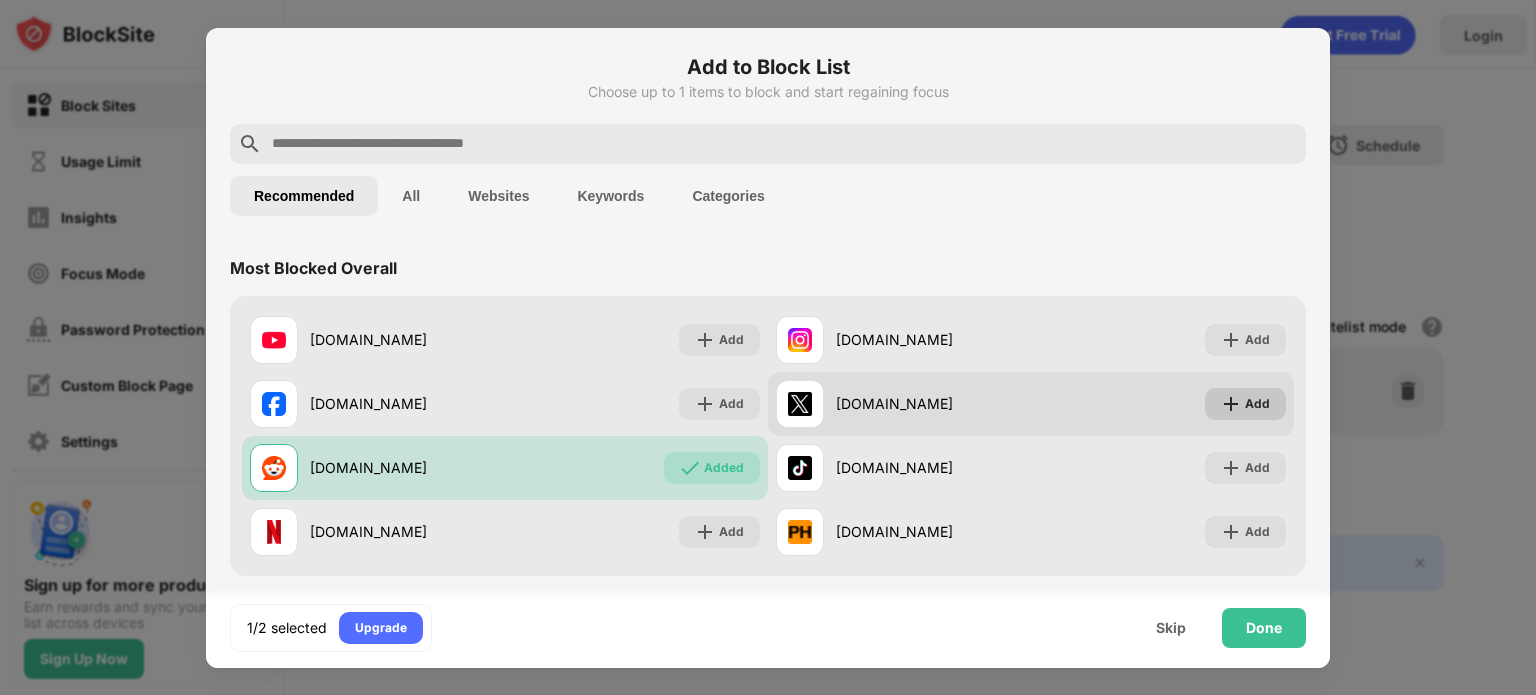 click at bounding box center [1231, 404] 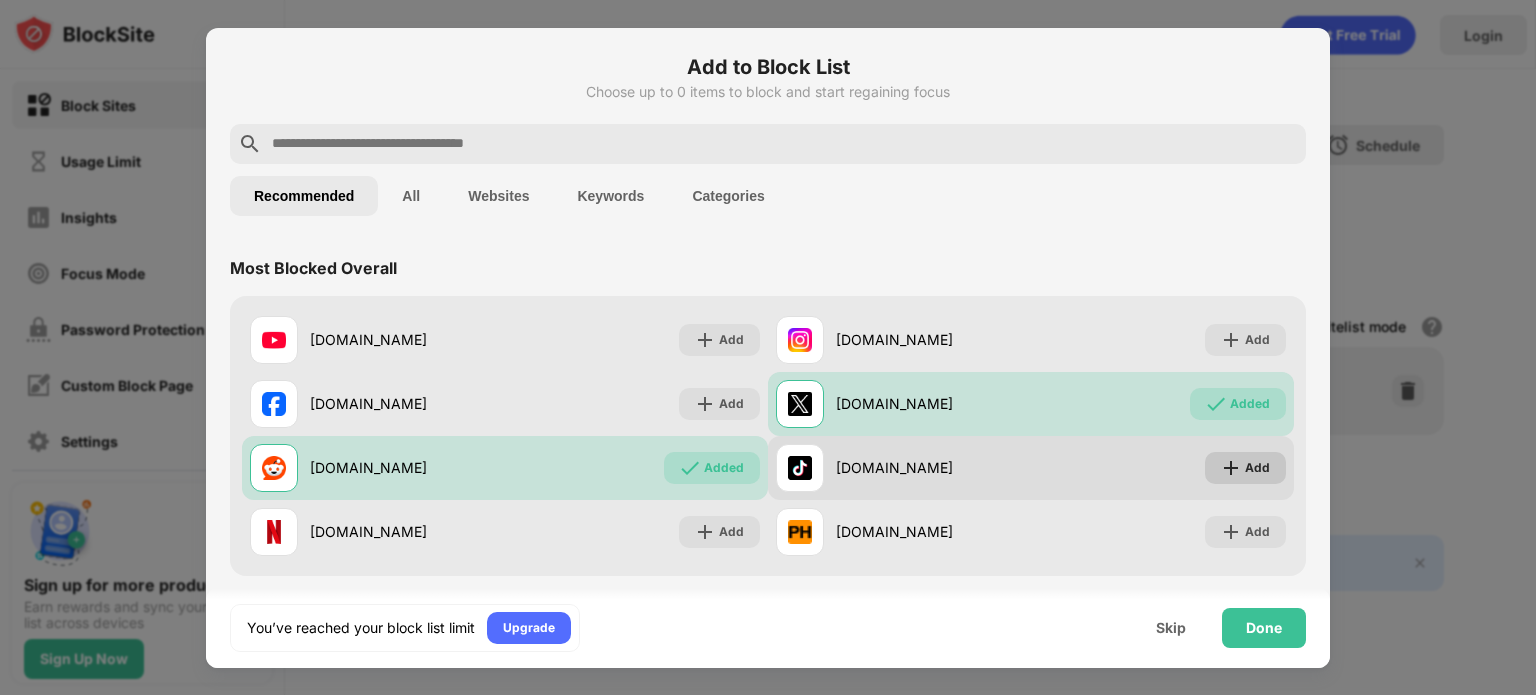 click at bounding box center [1231, 468] 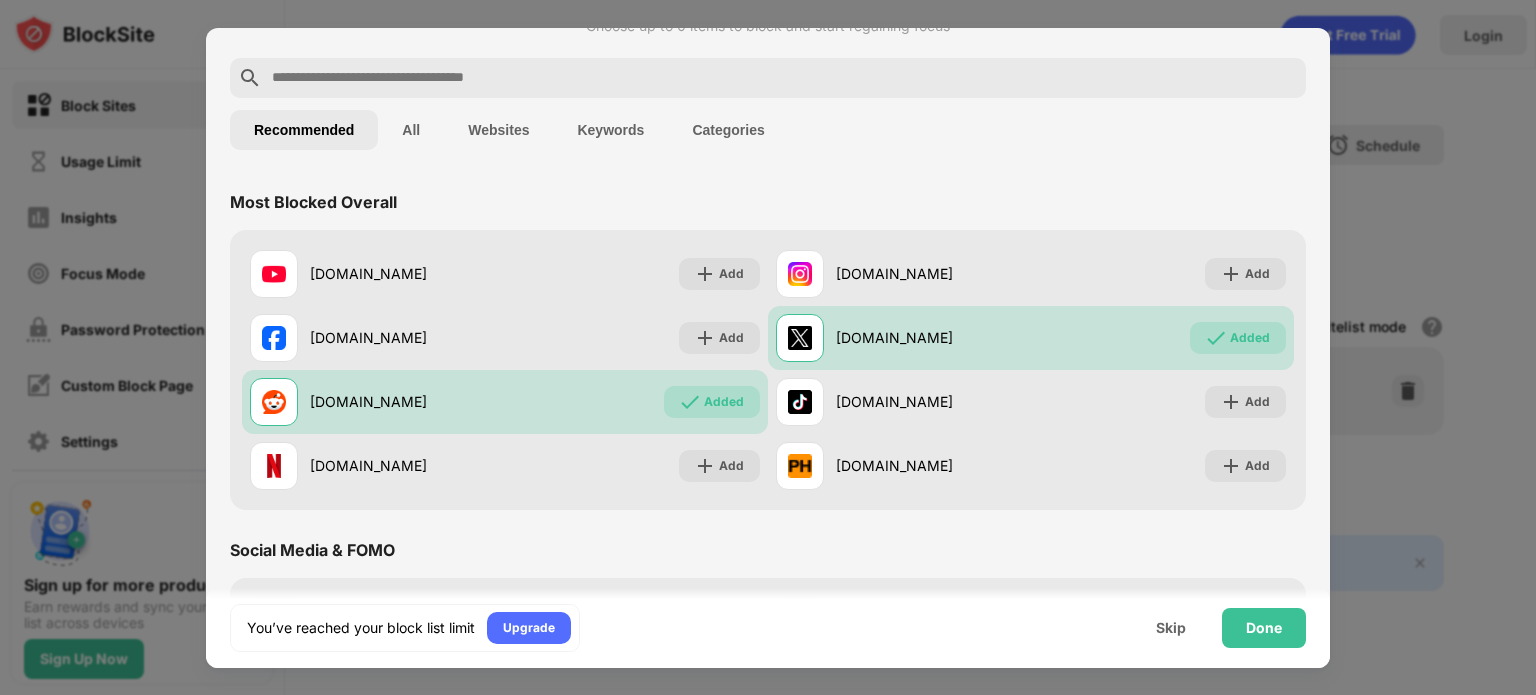 scroll, scrollTop: 67, scrollLeft: 0, axis: vertical 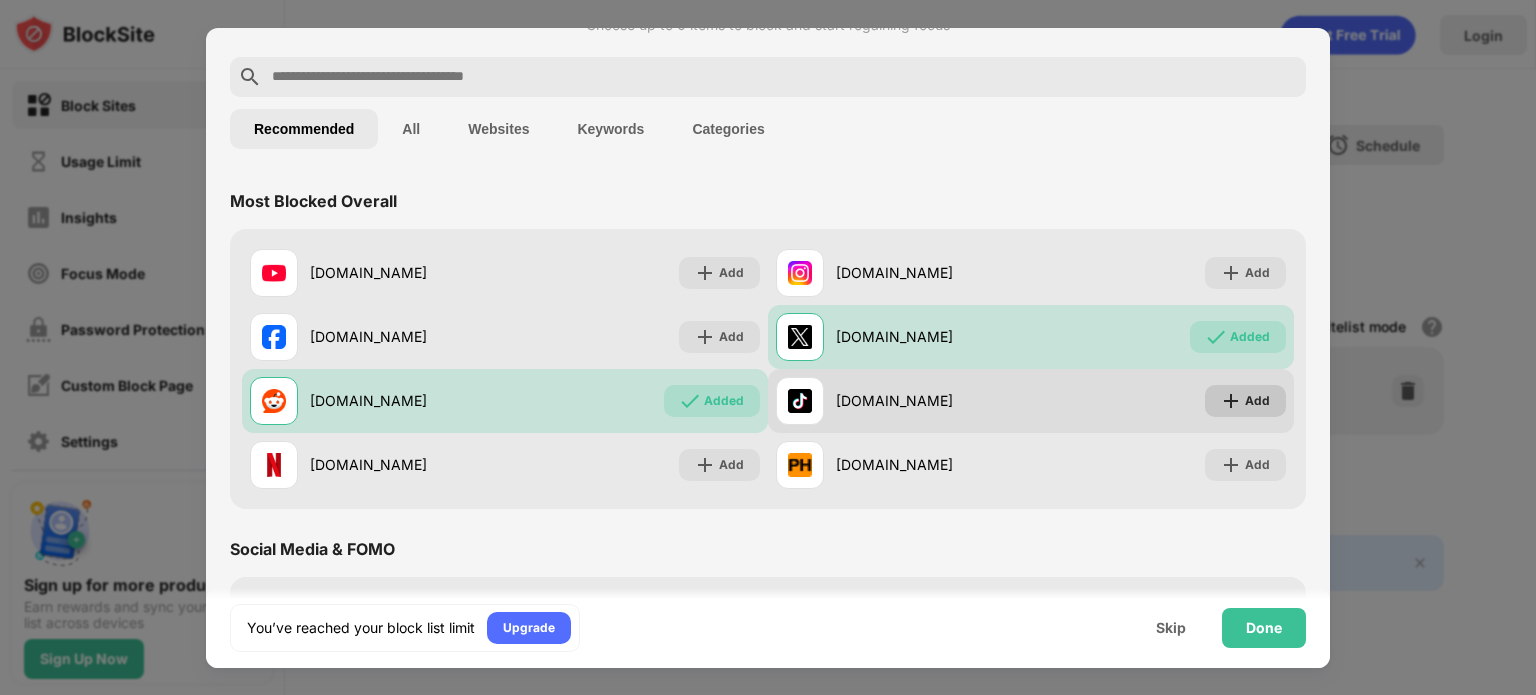 click on "Add" at bounding box center [1257, 401] 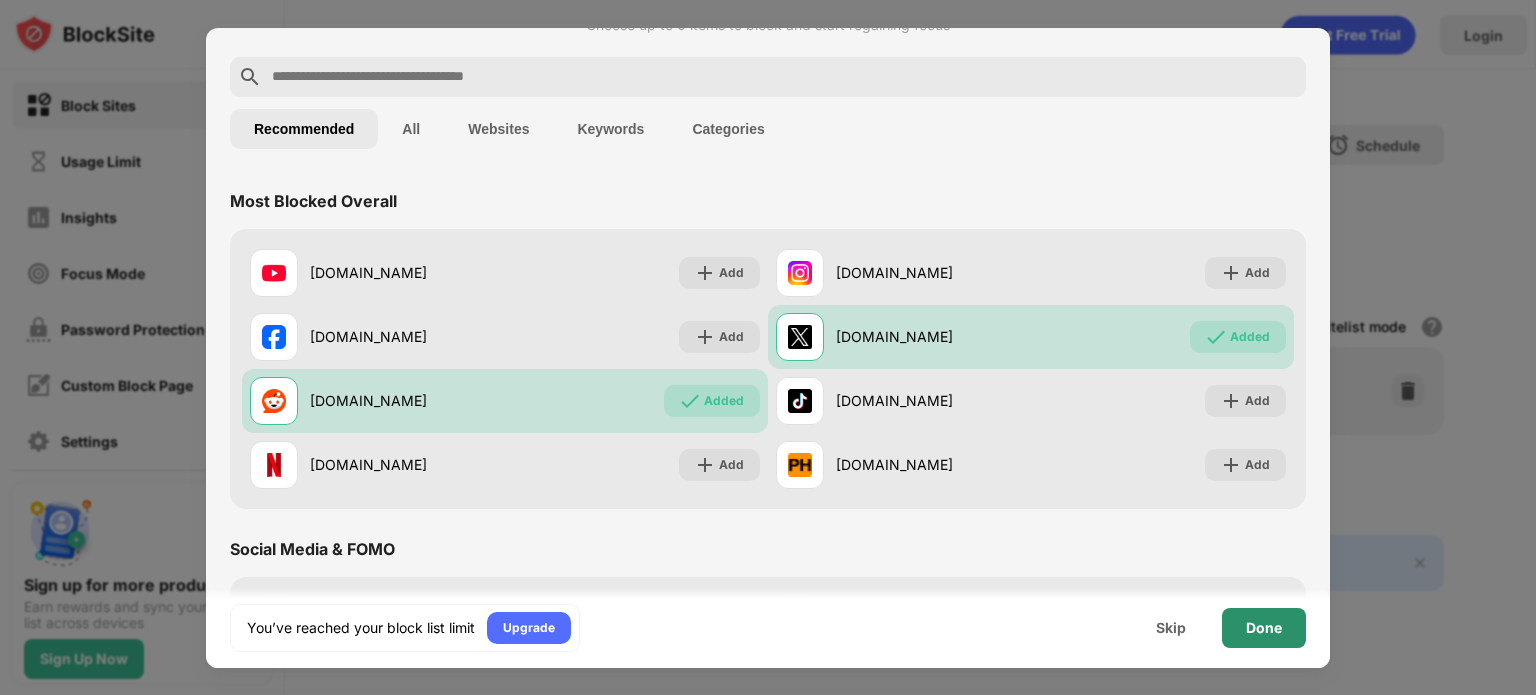 click on "Done" at bounding box center [1264, 628] 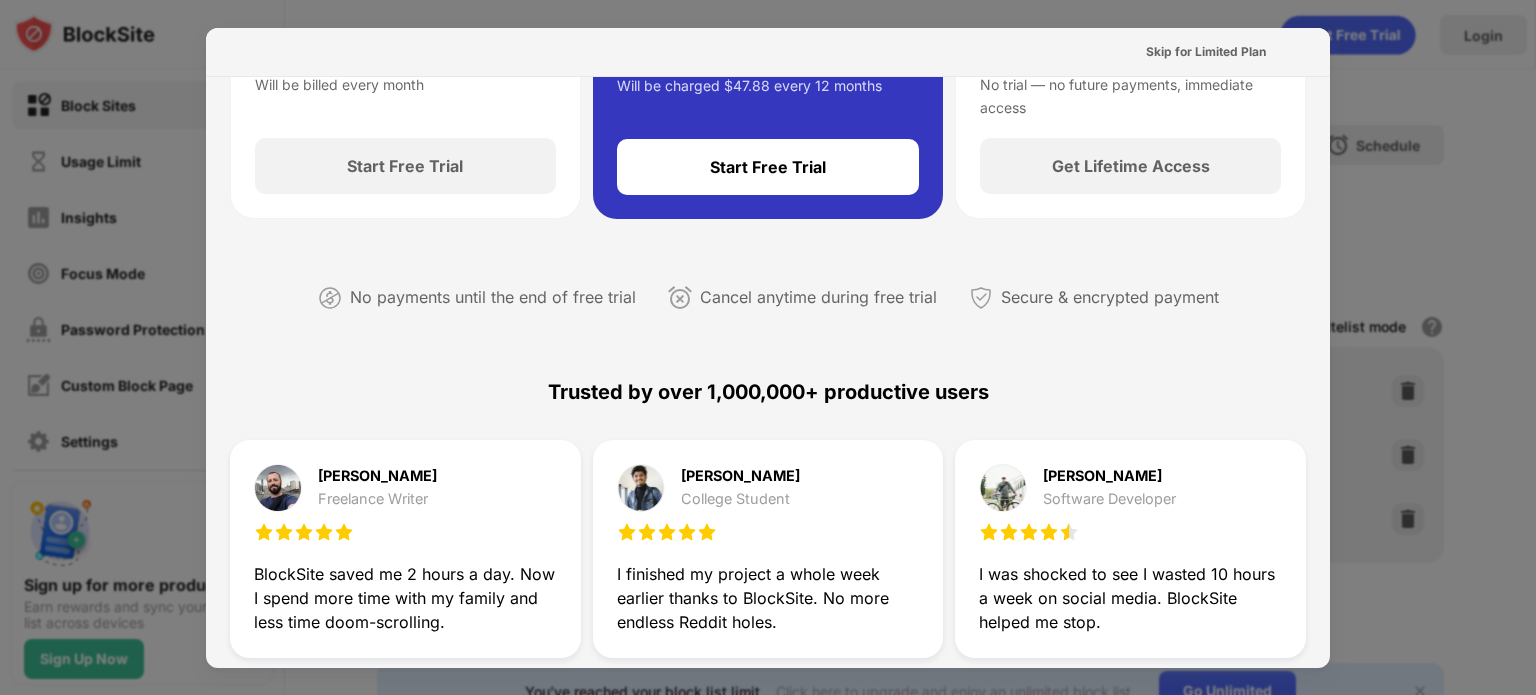 scroll, scrollTop: 278, scrollLeft: 0, axis: vertical 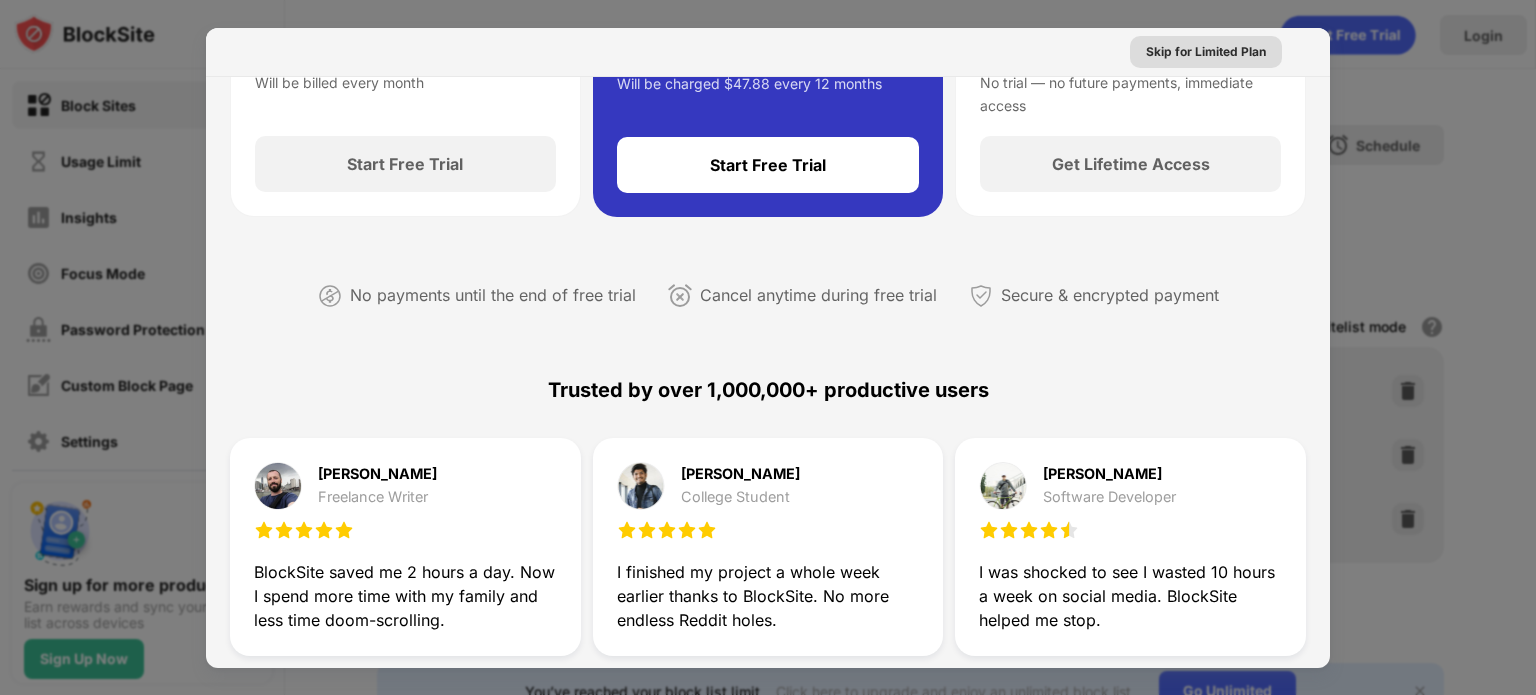 click on "Skip for Limited Plan" at bounding box center (1206, 52) 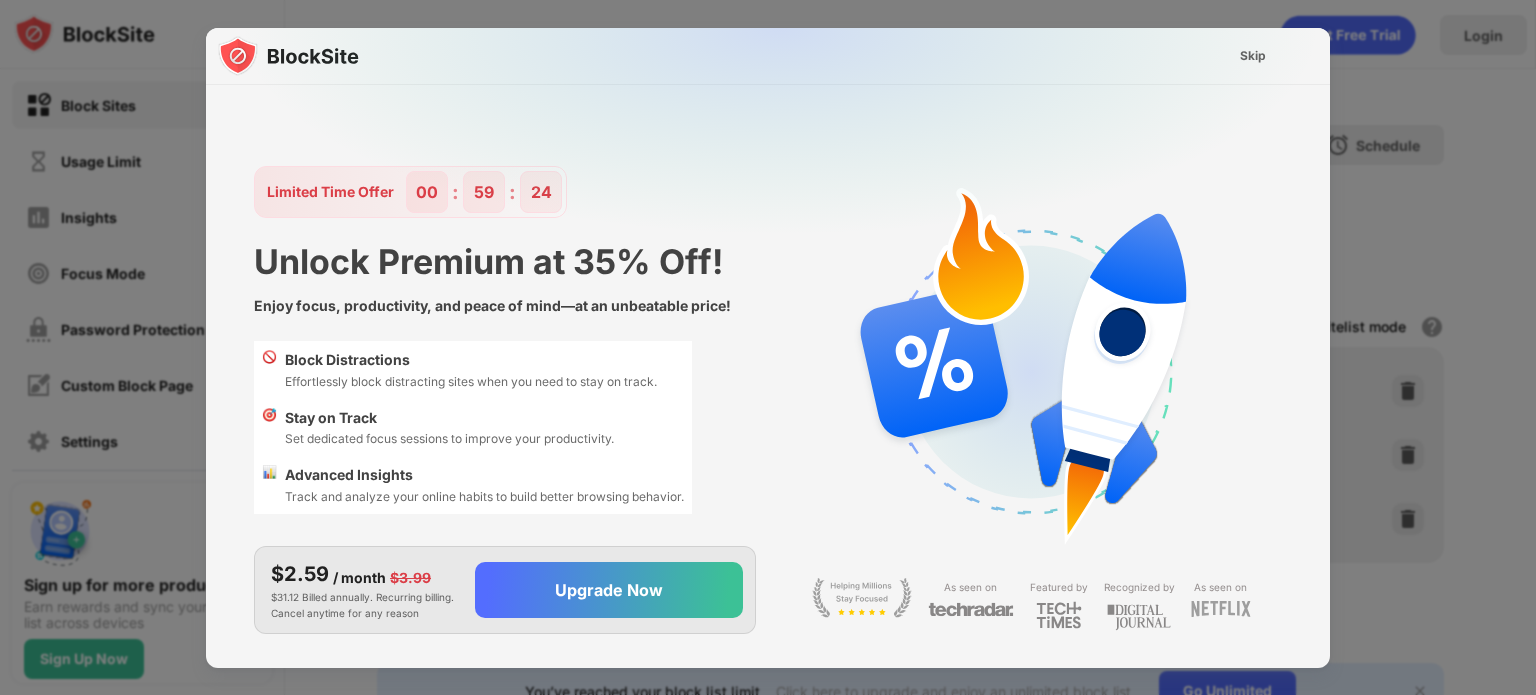 scroll, scrollTop: 48, scrollLeft: 0, axis: vertical 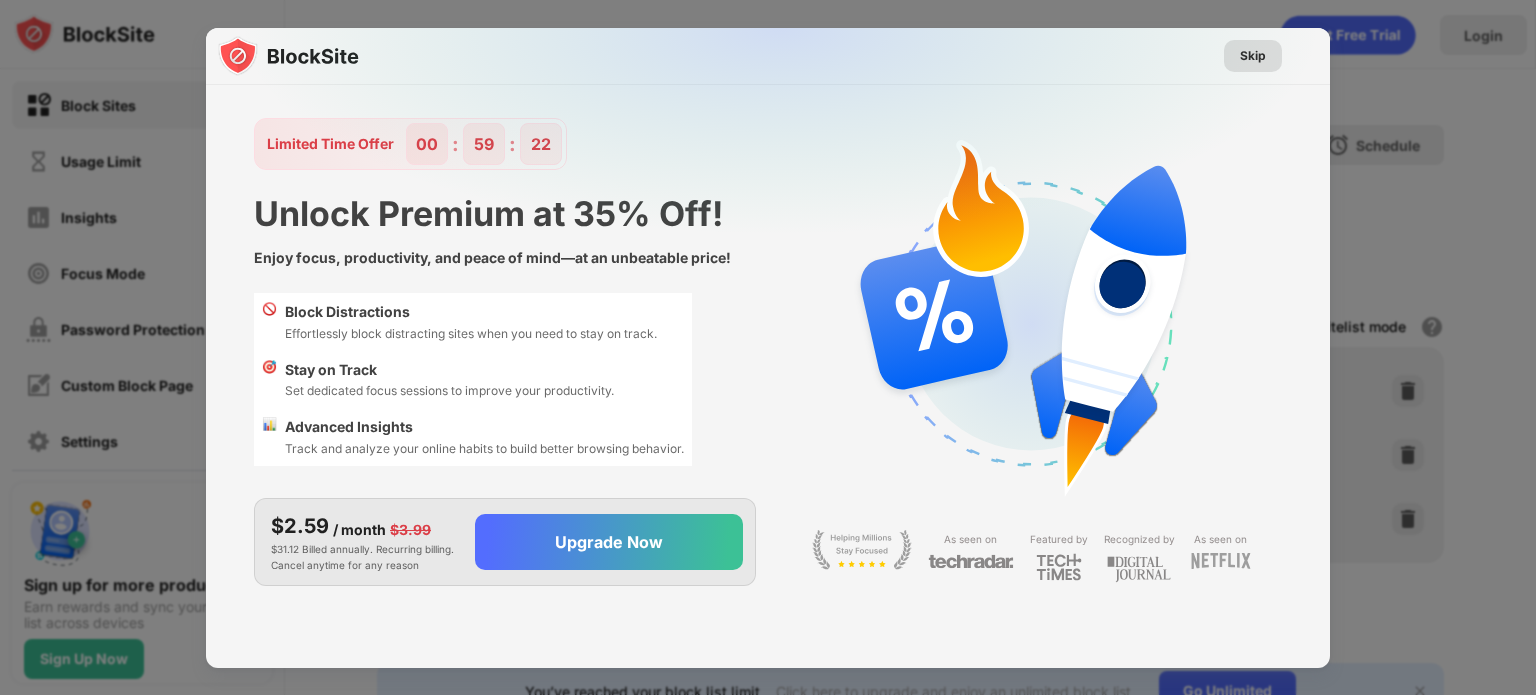 click on "Skip" at bounding box center [1253, 56] 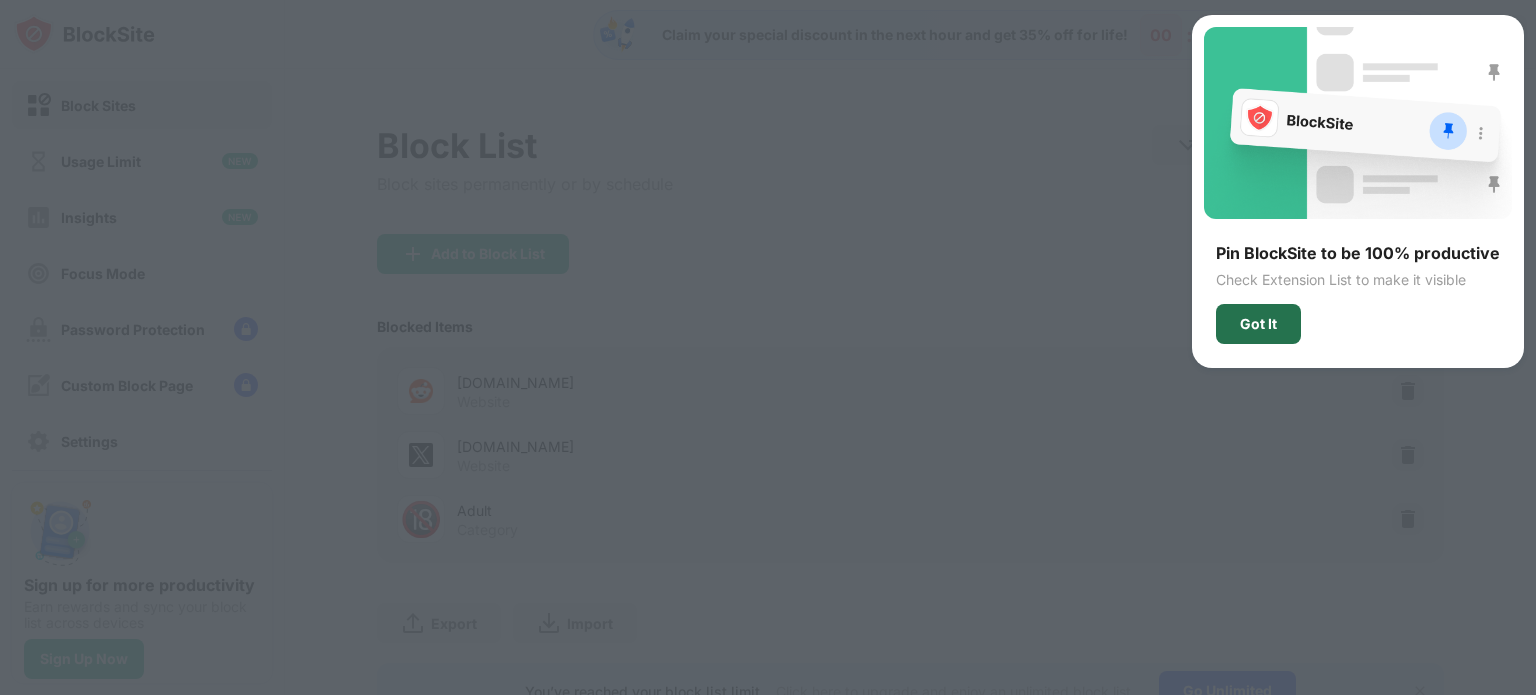 click on "Got It" at bounding box center [1258, 324] 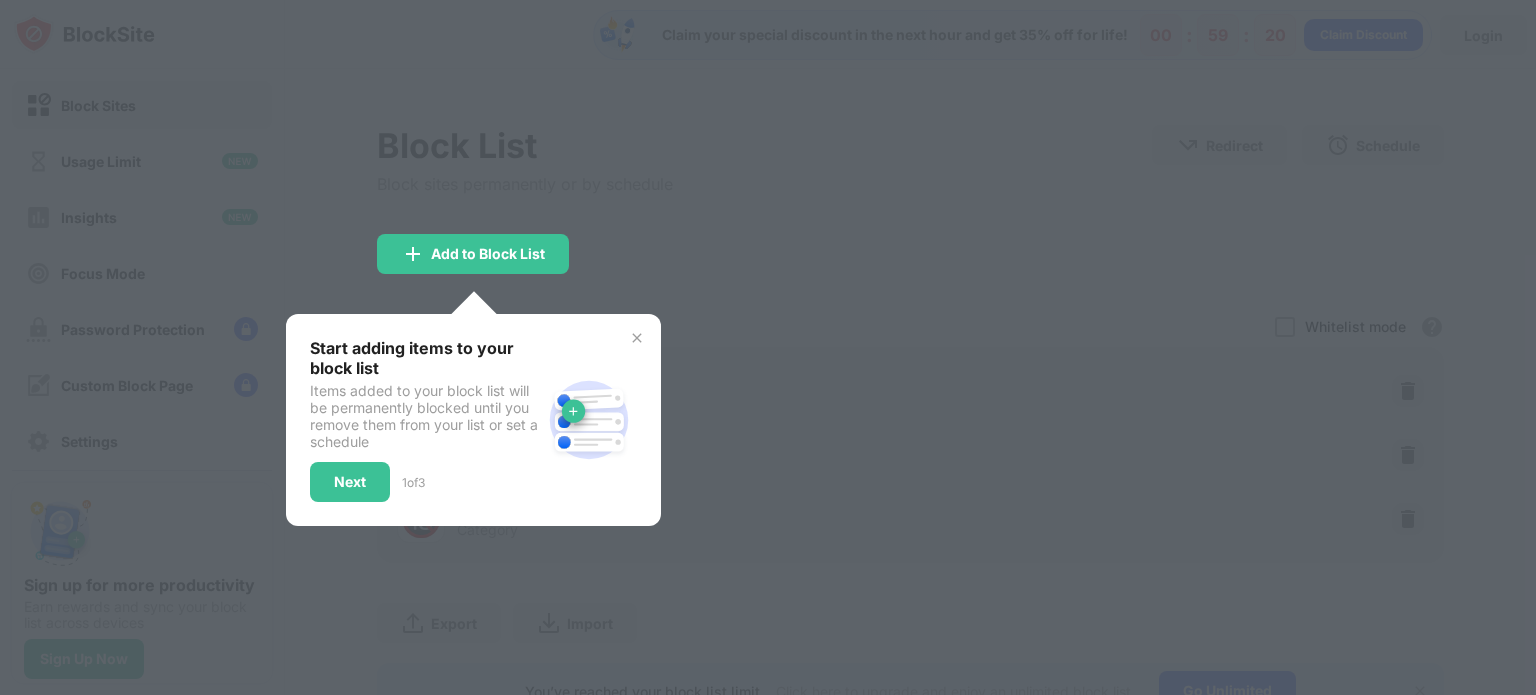 click on "Start adding items to your block list Items added to your block list will be permanently blocked until you remove them from your list or set a schedule Next 1  of  3" at bounding box center (473, 420) 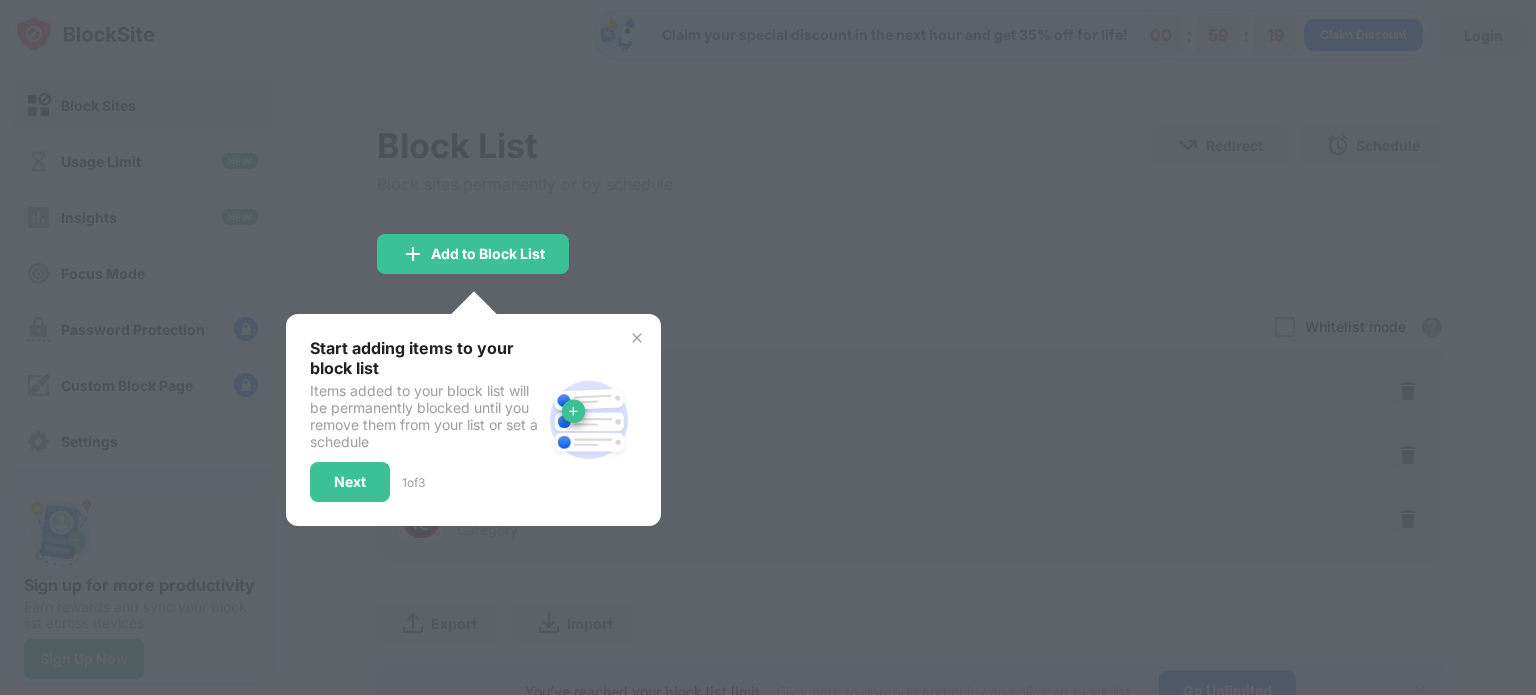 click at bounding box center (637, 338) 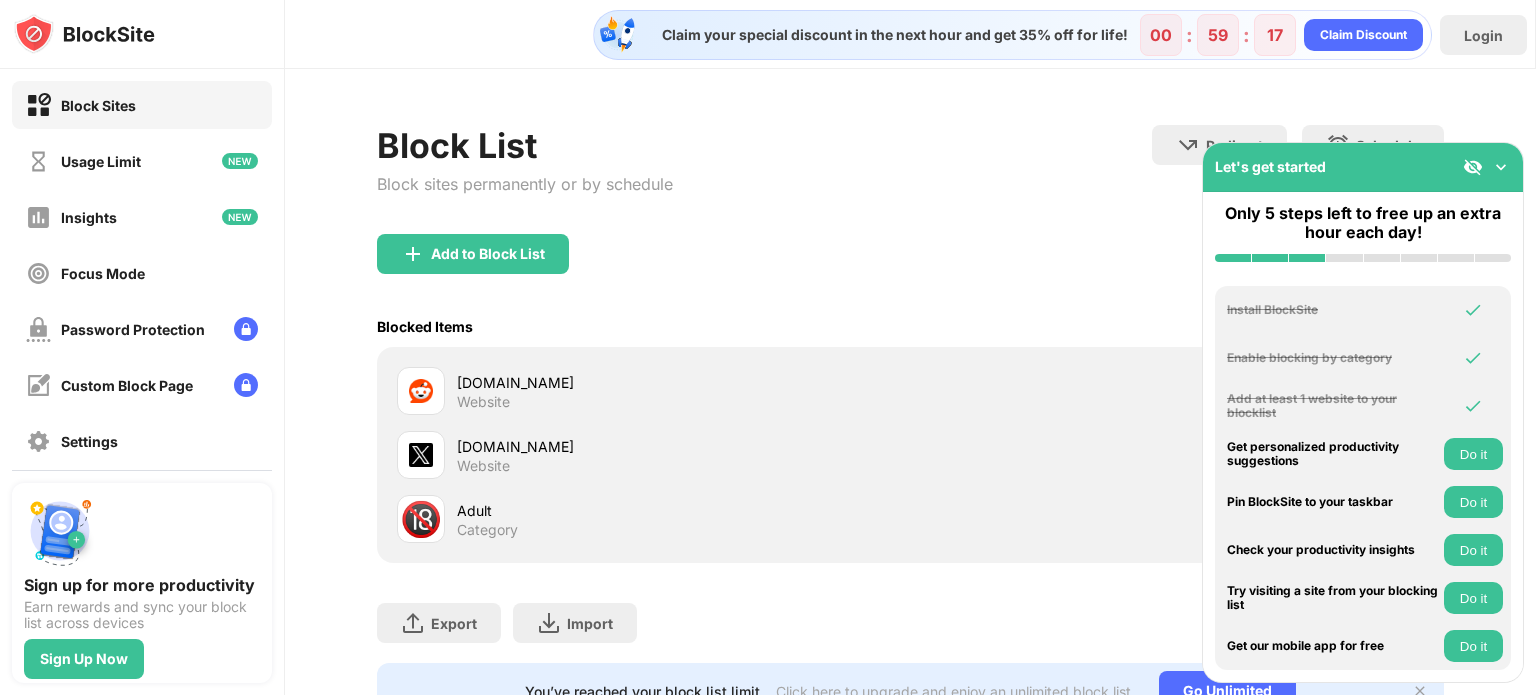 click at bounding box center [1501, 167] 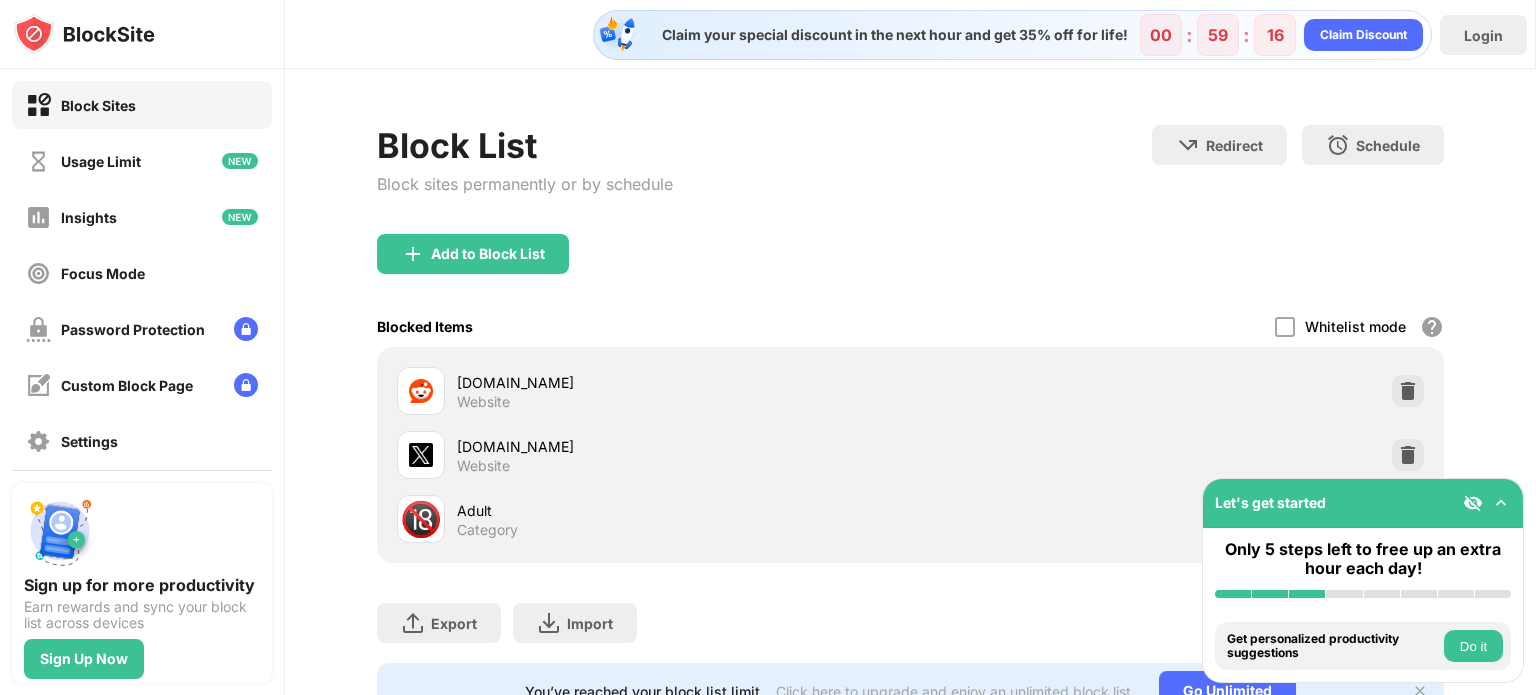 click at bounding box center (1501, 503) 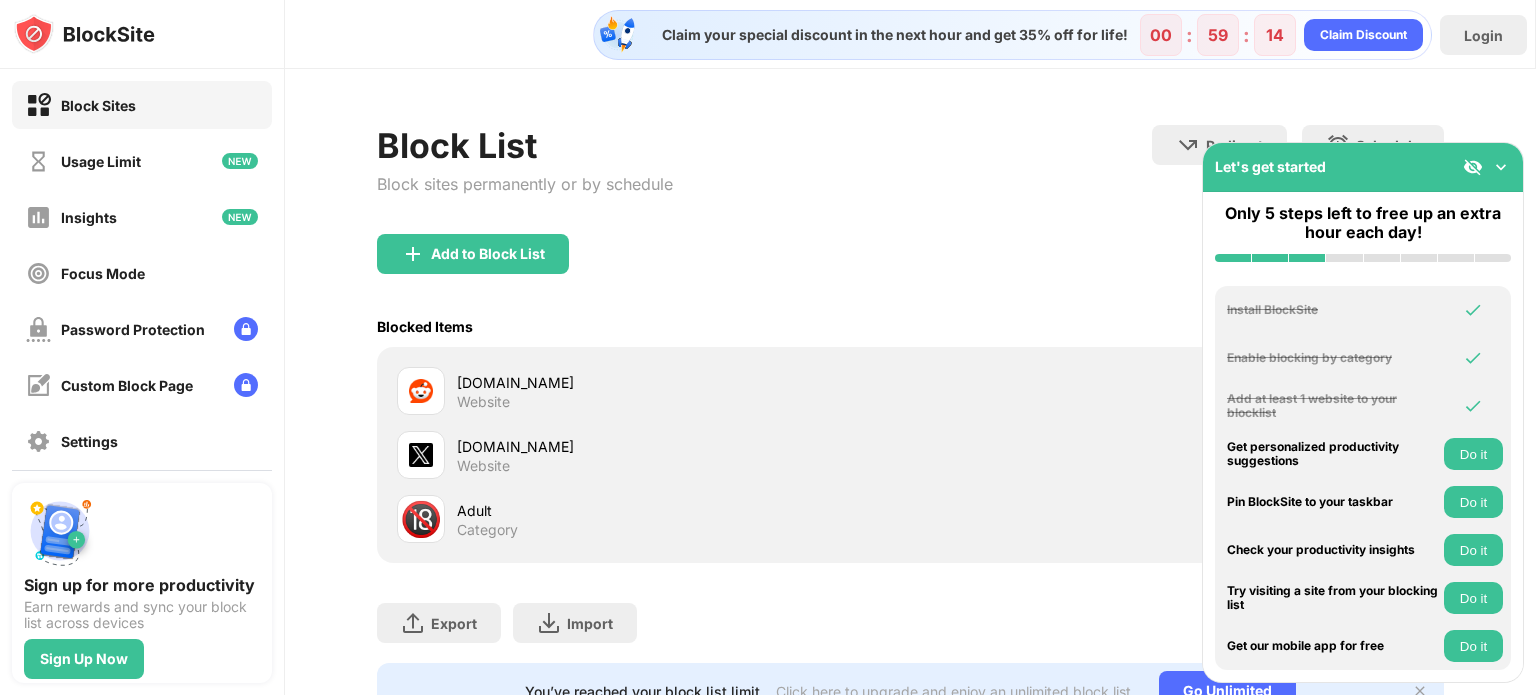click at bounding box center (1501, 167) 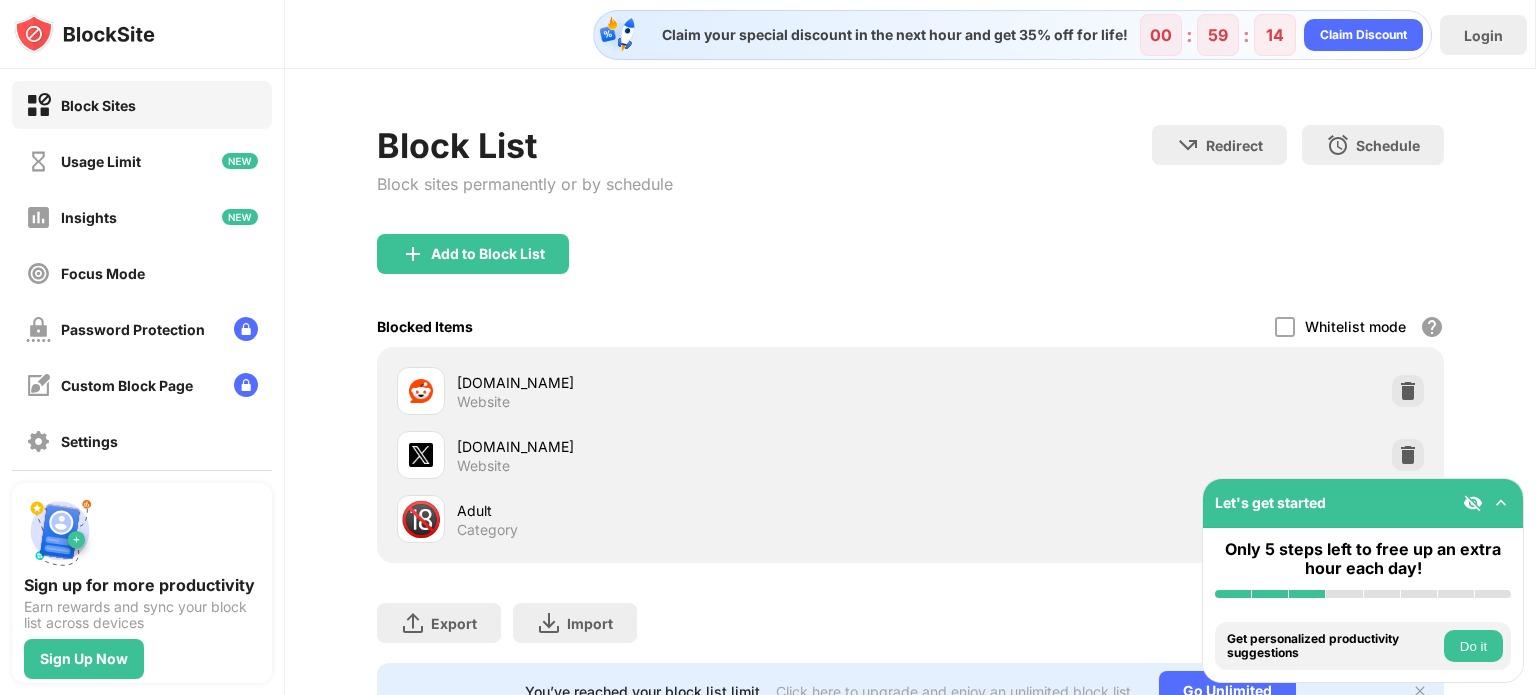 scroll, scrollTop: 93, scrollLeft: 0, axis: vertical 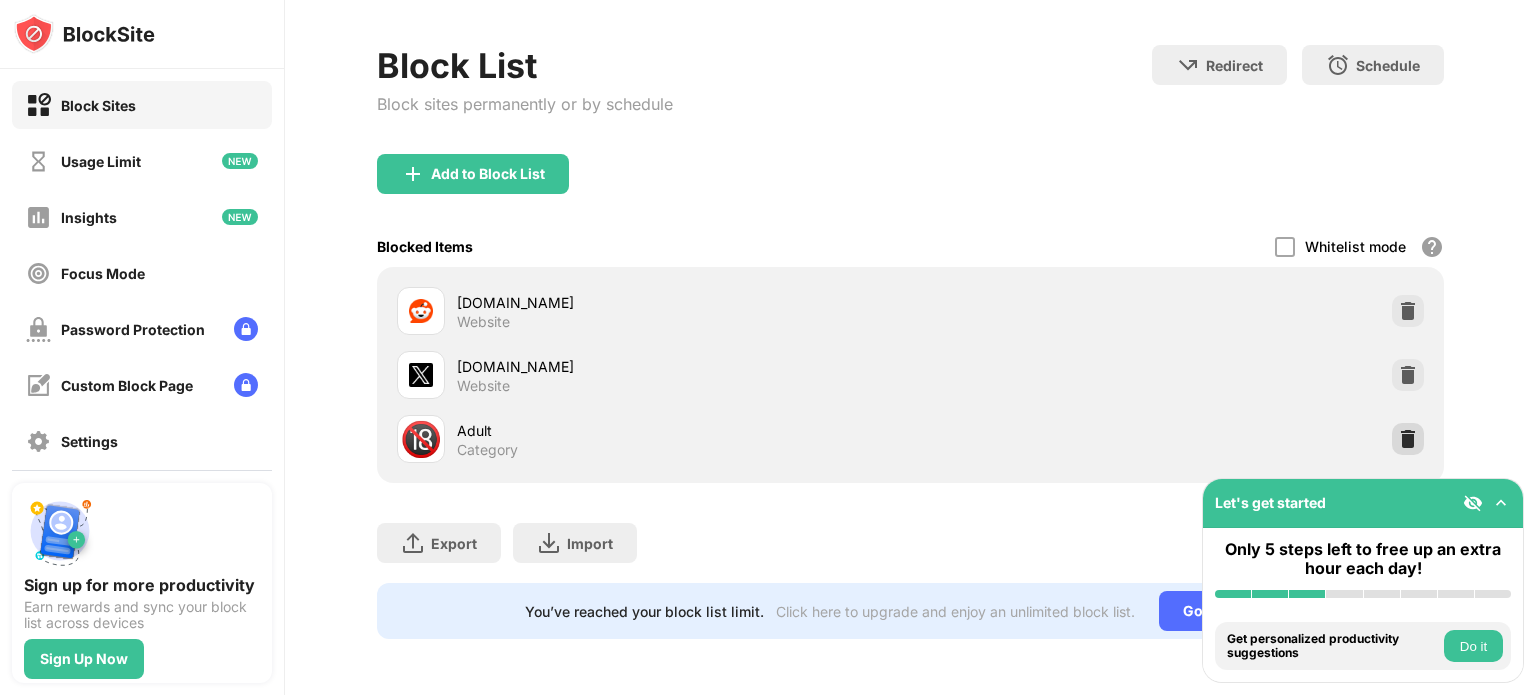 click at bounding box center [1408, 439] 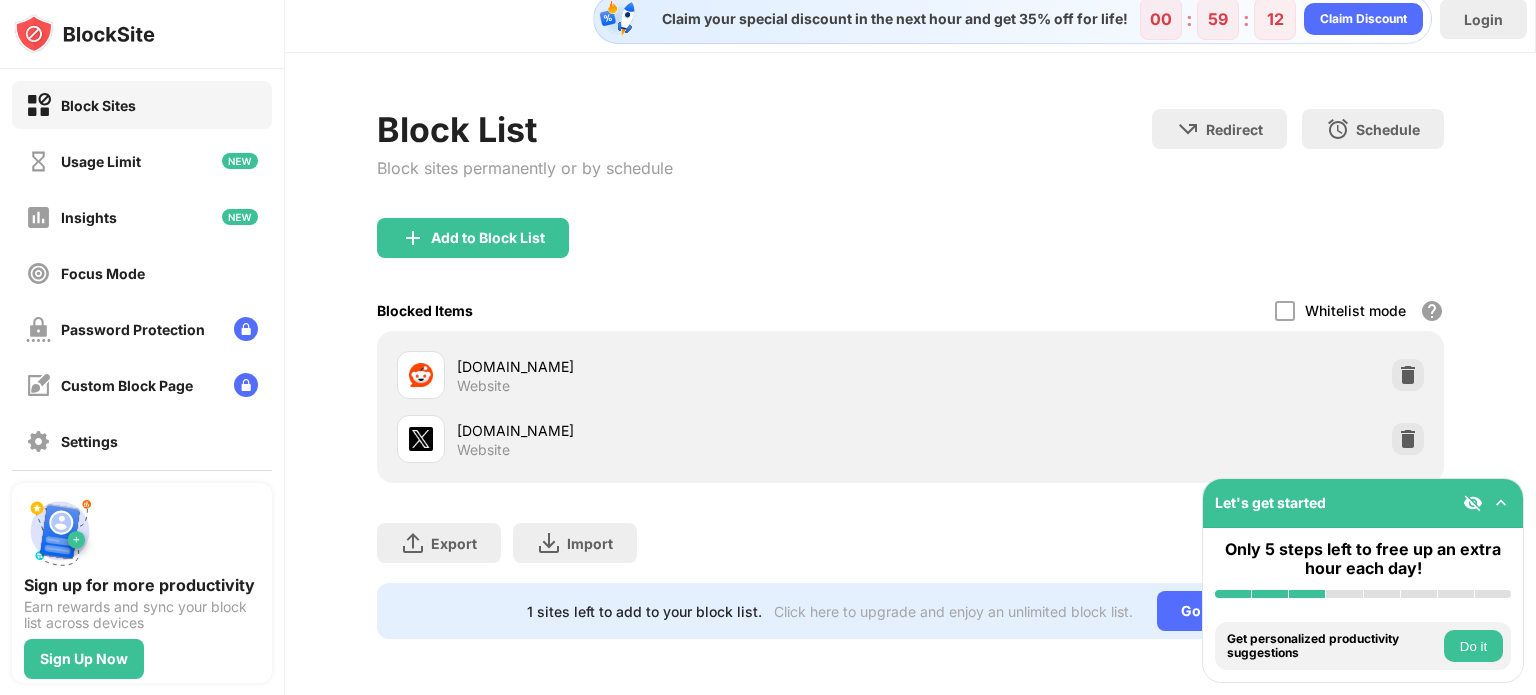 click on "Add to Block List" at bounding box center (488, 238) 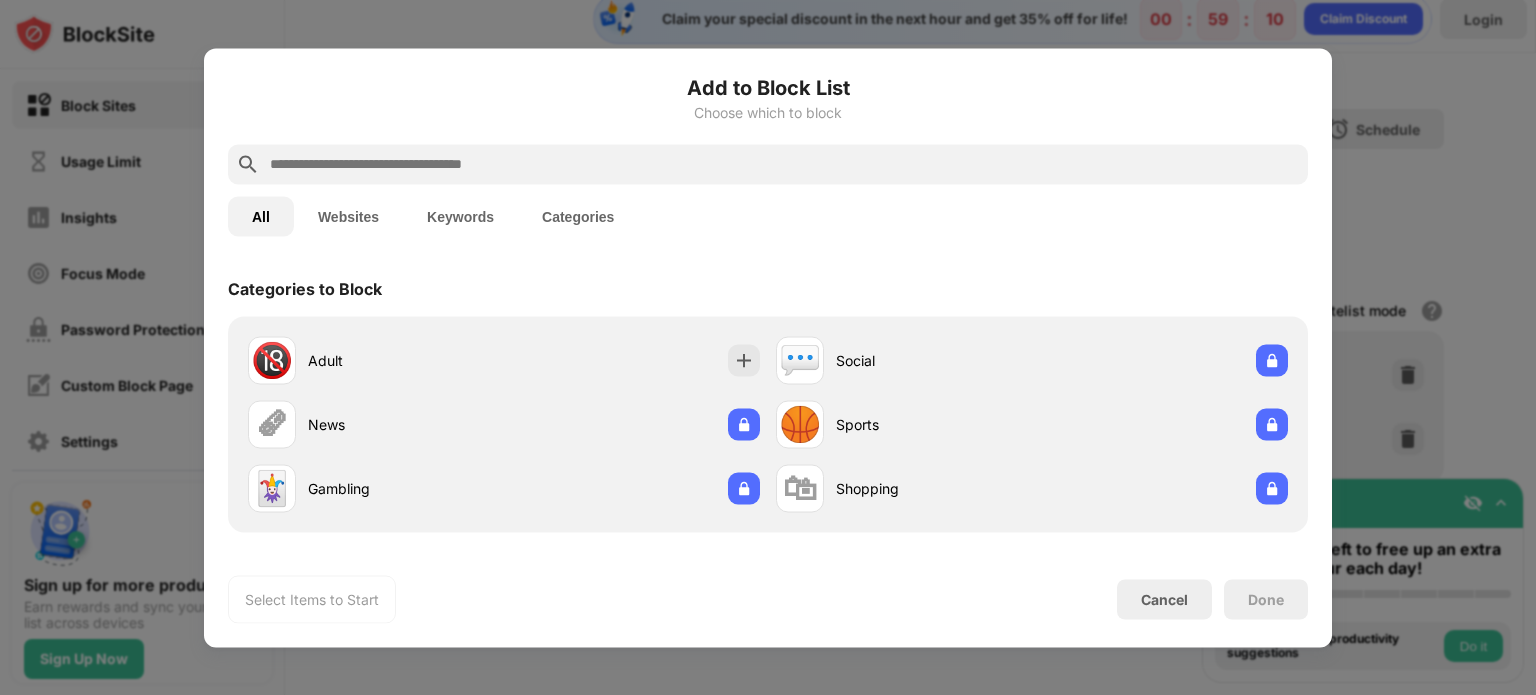 click at bounding box center (784, 164) 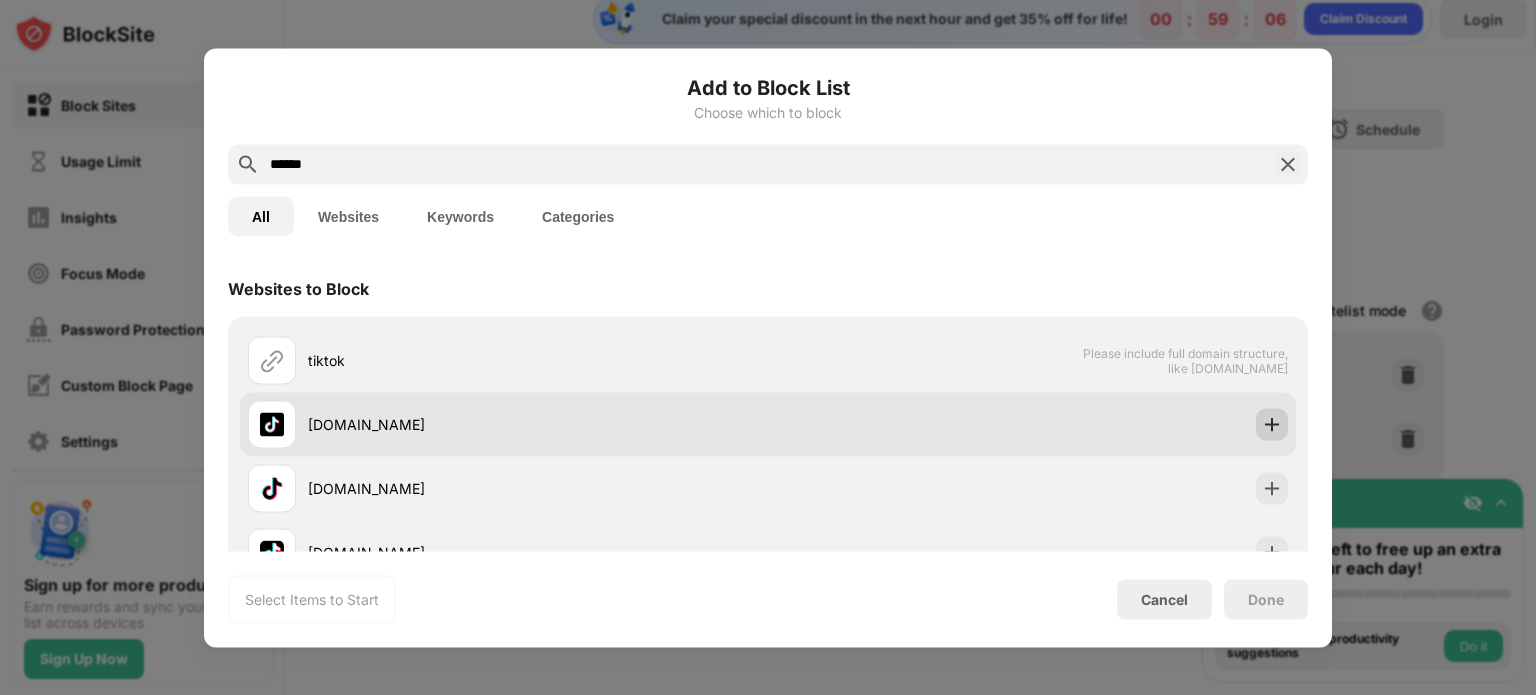type on "******" 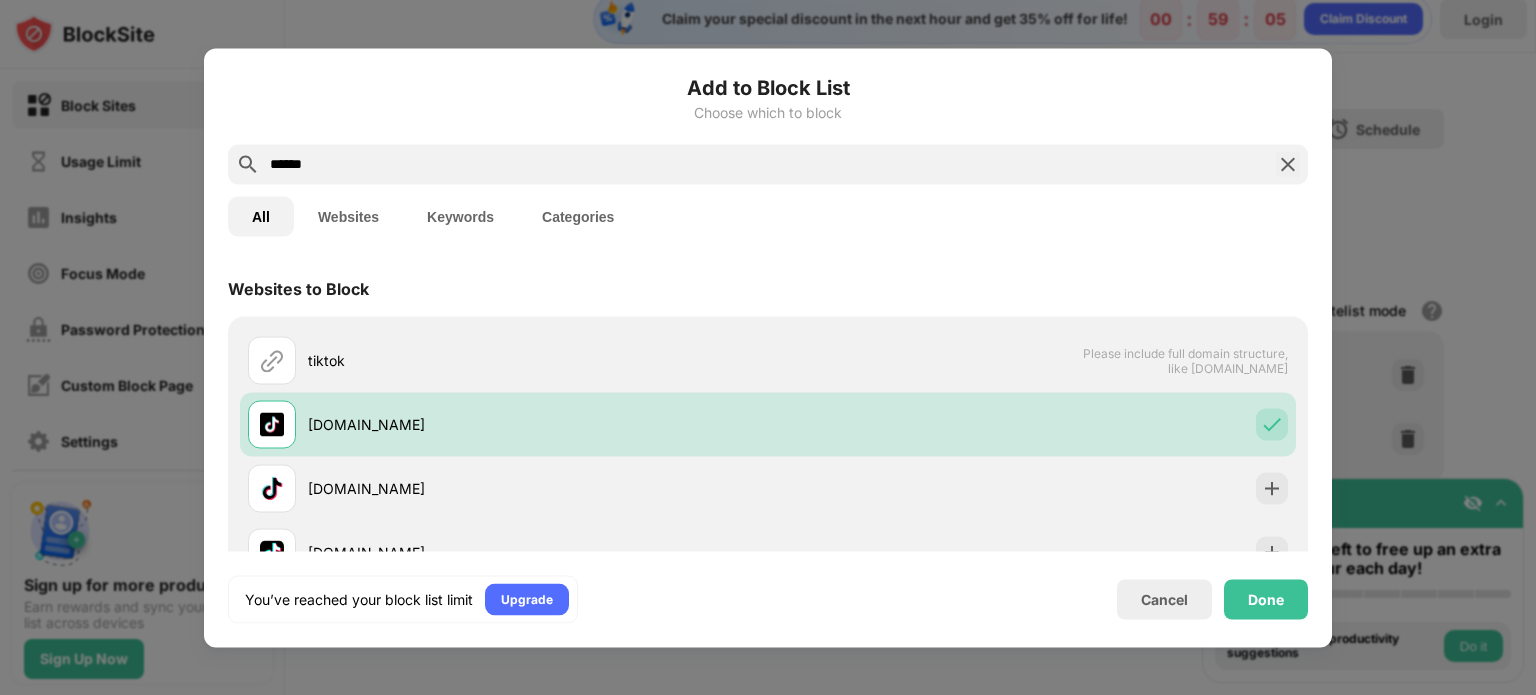click on "Done" at bounding box center (1266, 599) 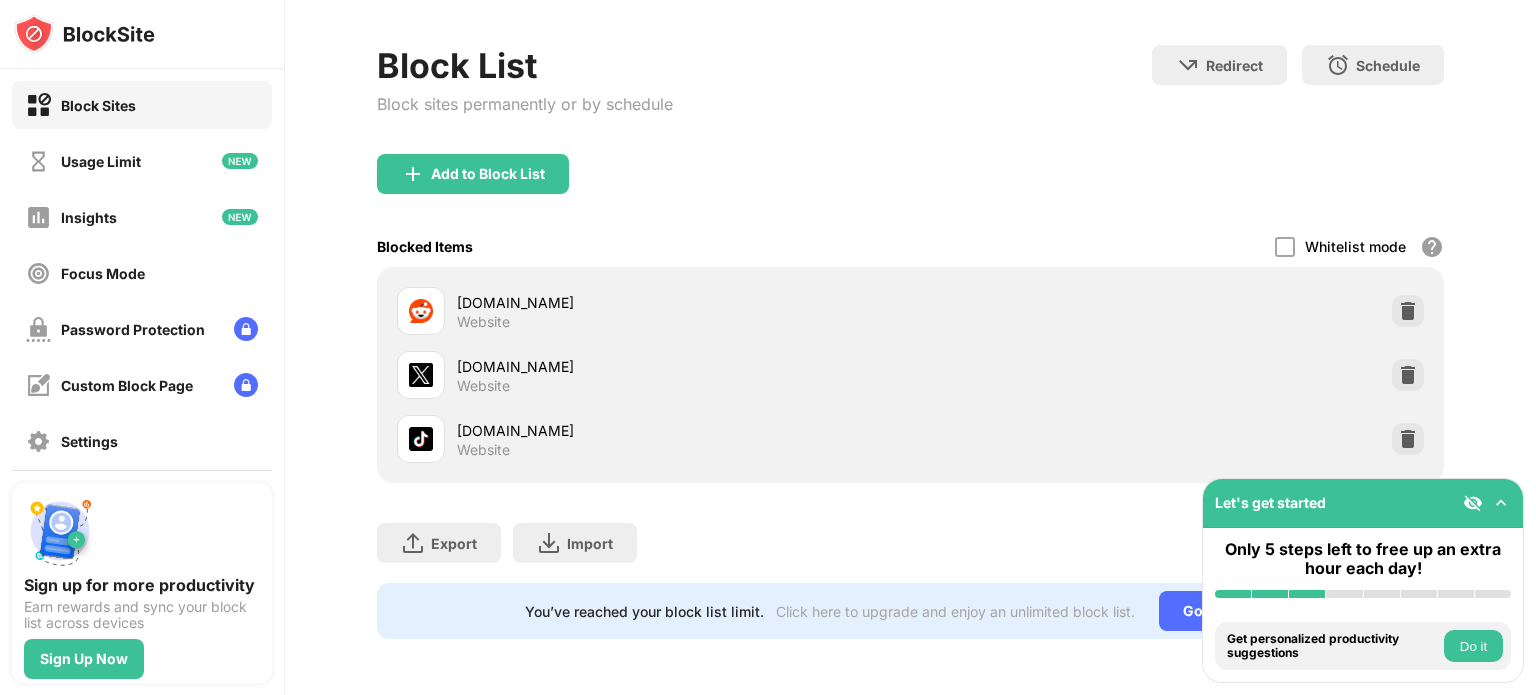 scroll, scrollTop: 0, scrollLeft: 0, axis: both 